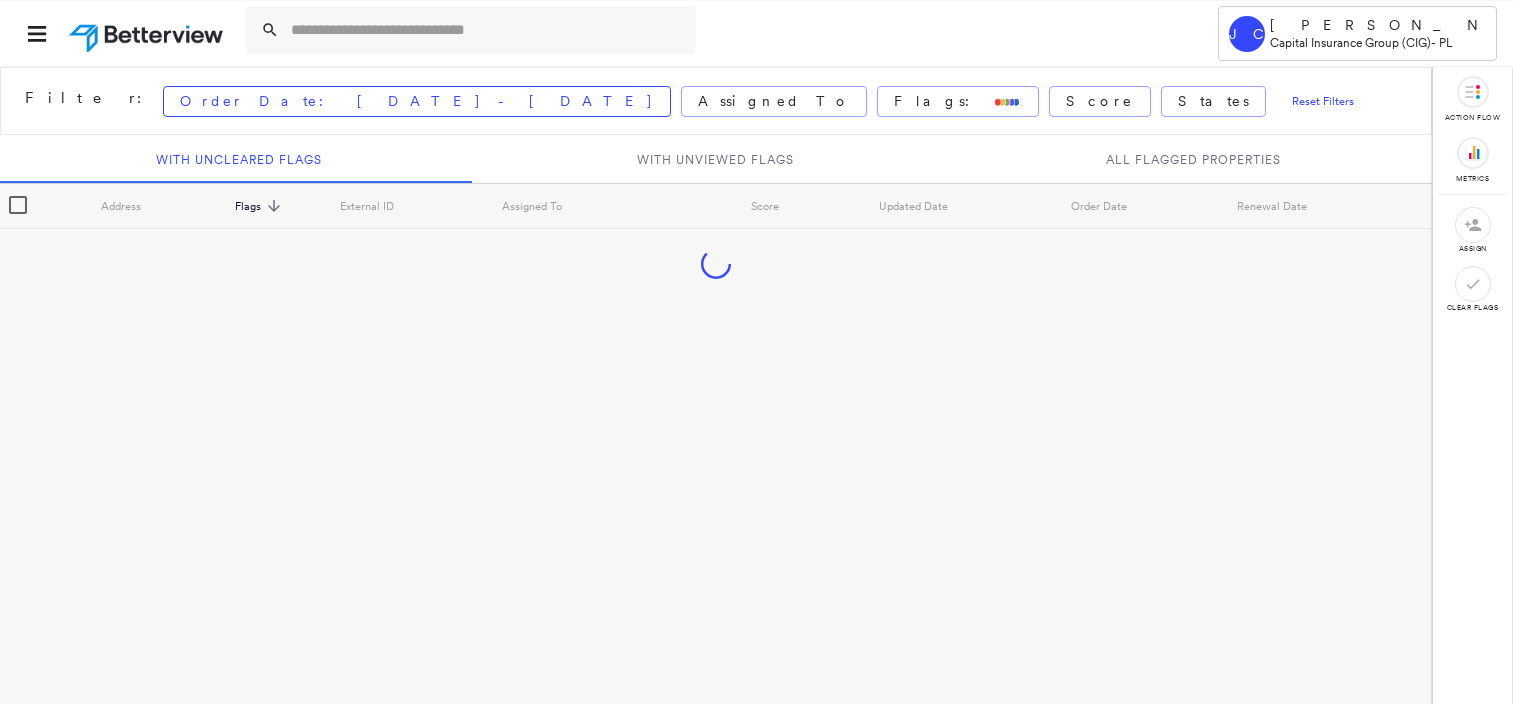 scroll, scrollTop: 0, scrollLeft: 0, axis: both 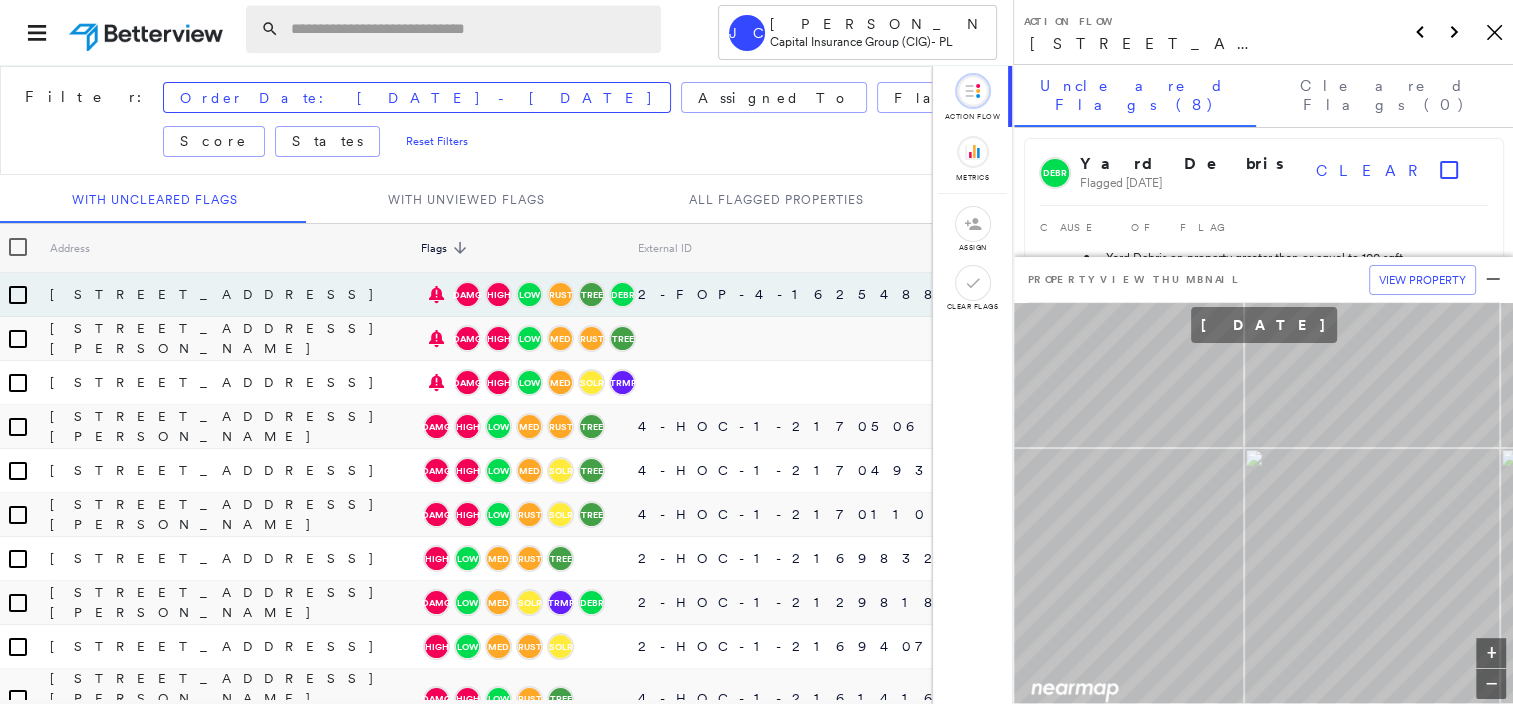 click at bounding box center [470, 29] 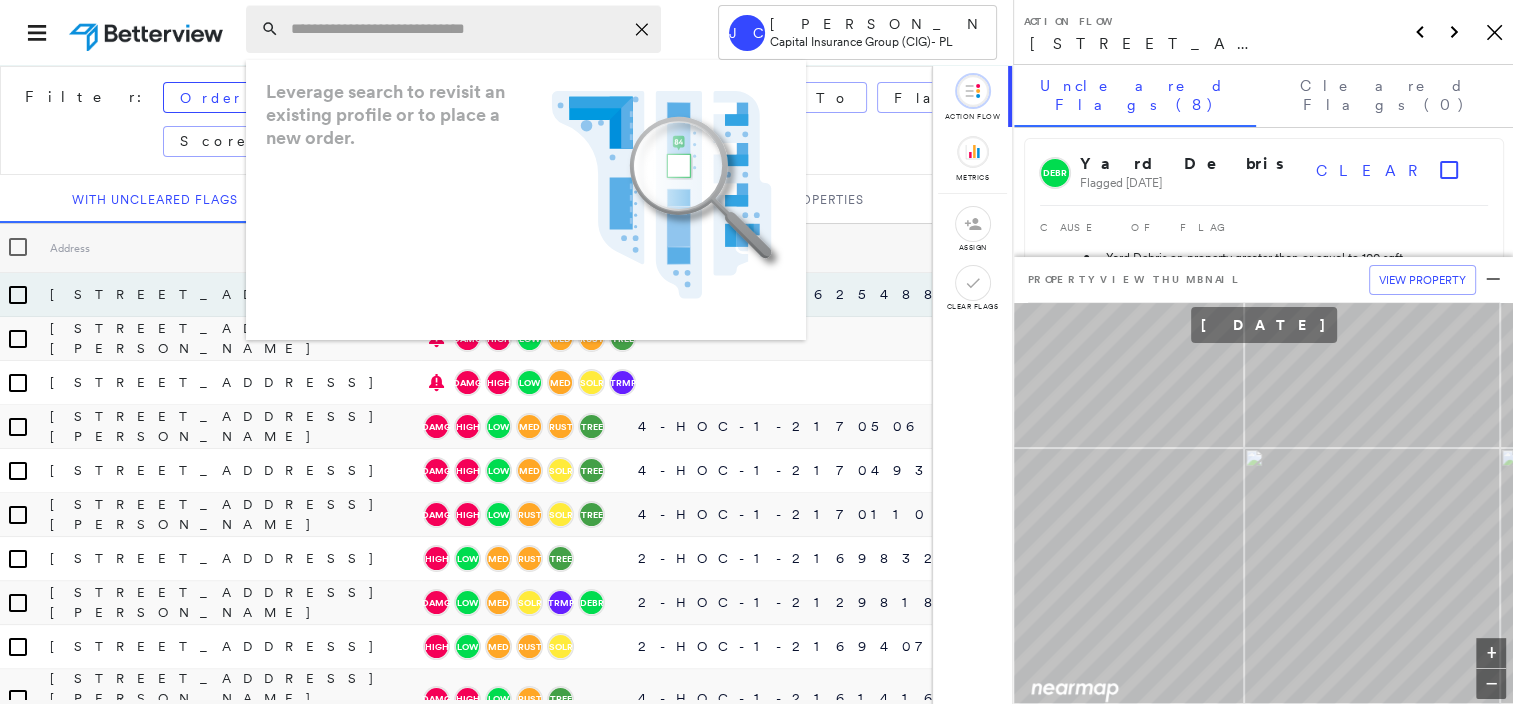 paste on "**********" 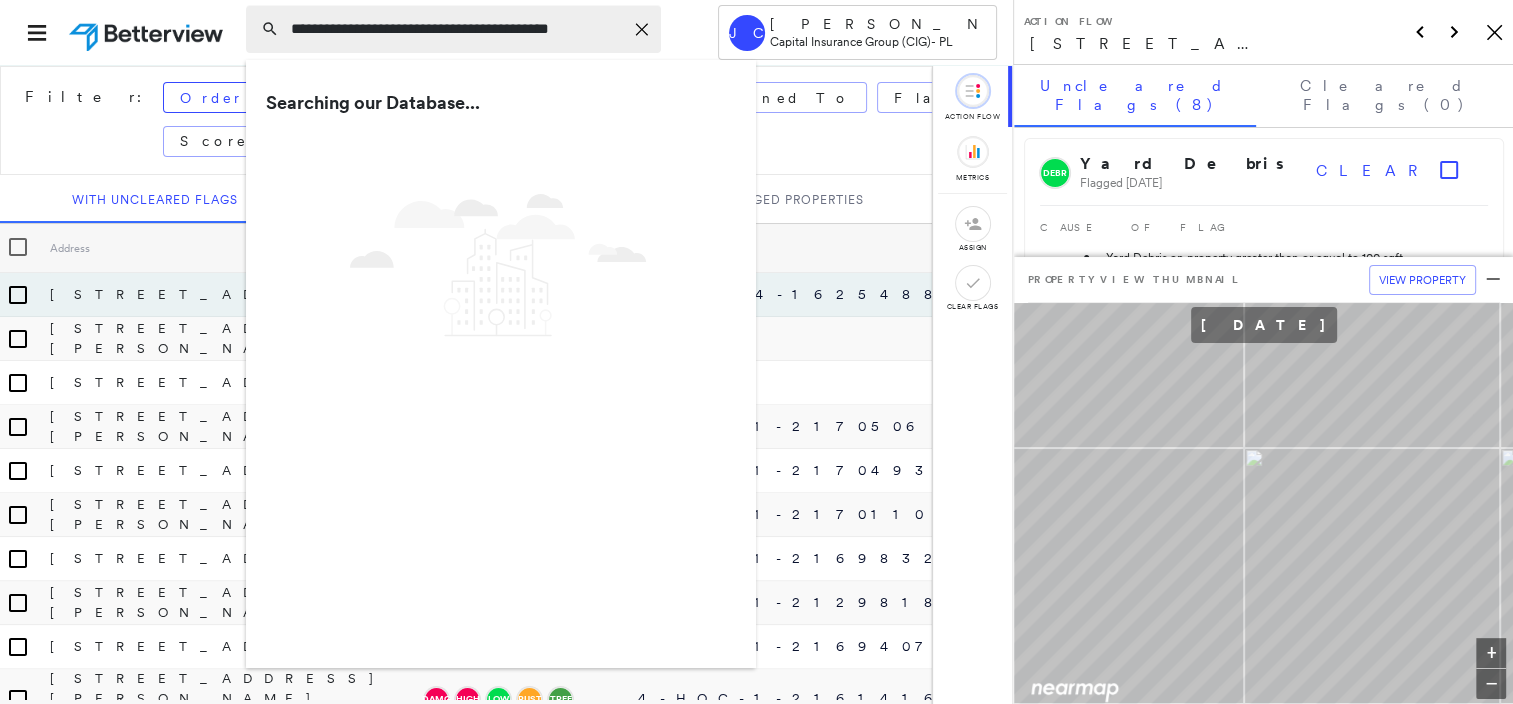 type on "**********" 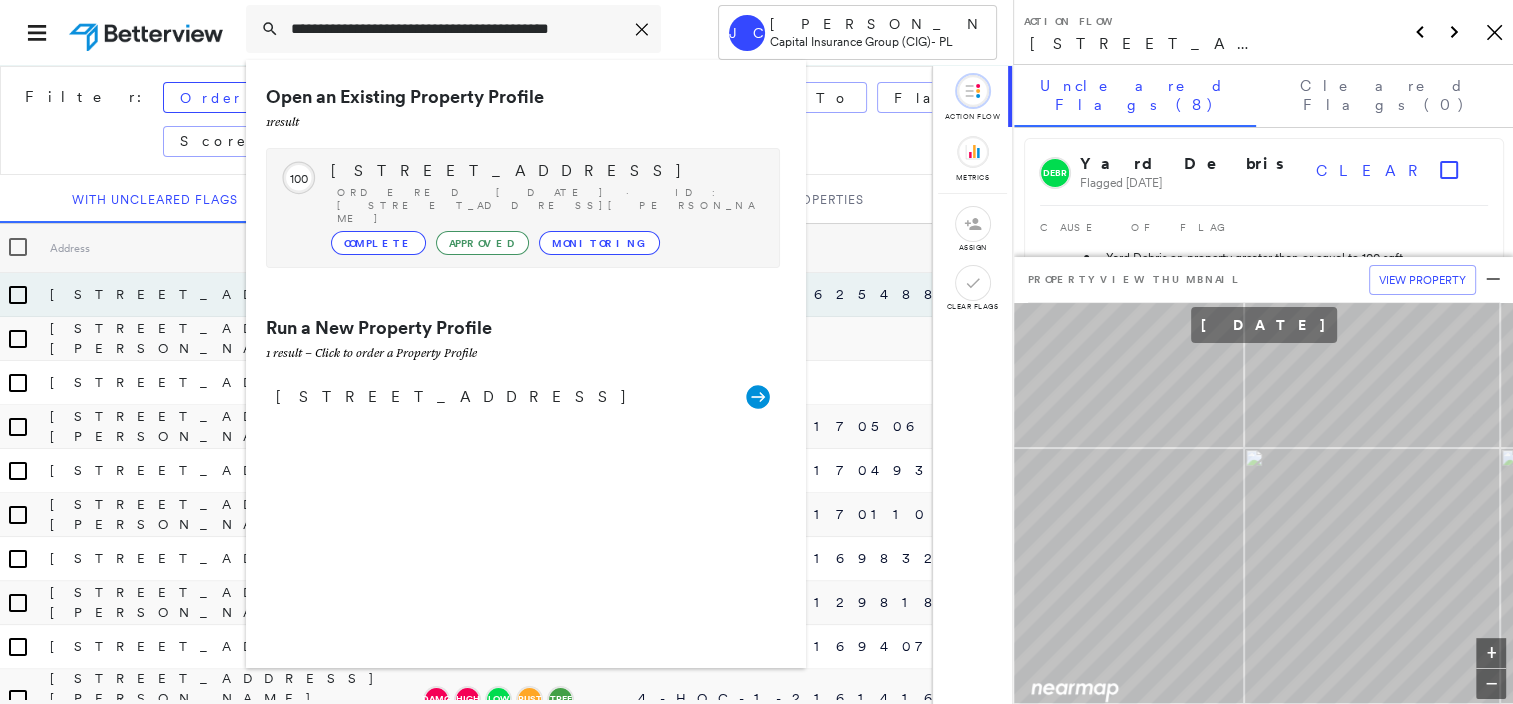 click on "Ordered [DATE] · ID: [STREET_ADDRESS][PERSON_NAME]" at bounding box center (548, 205) 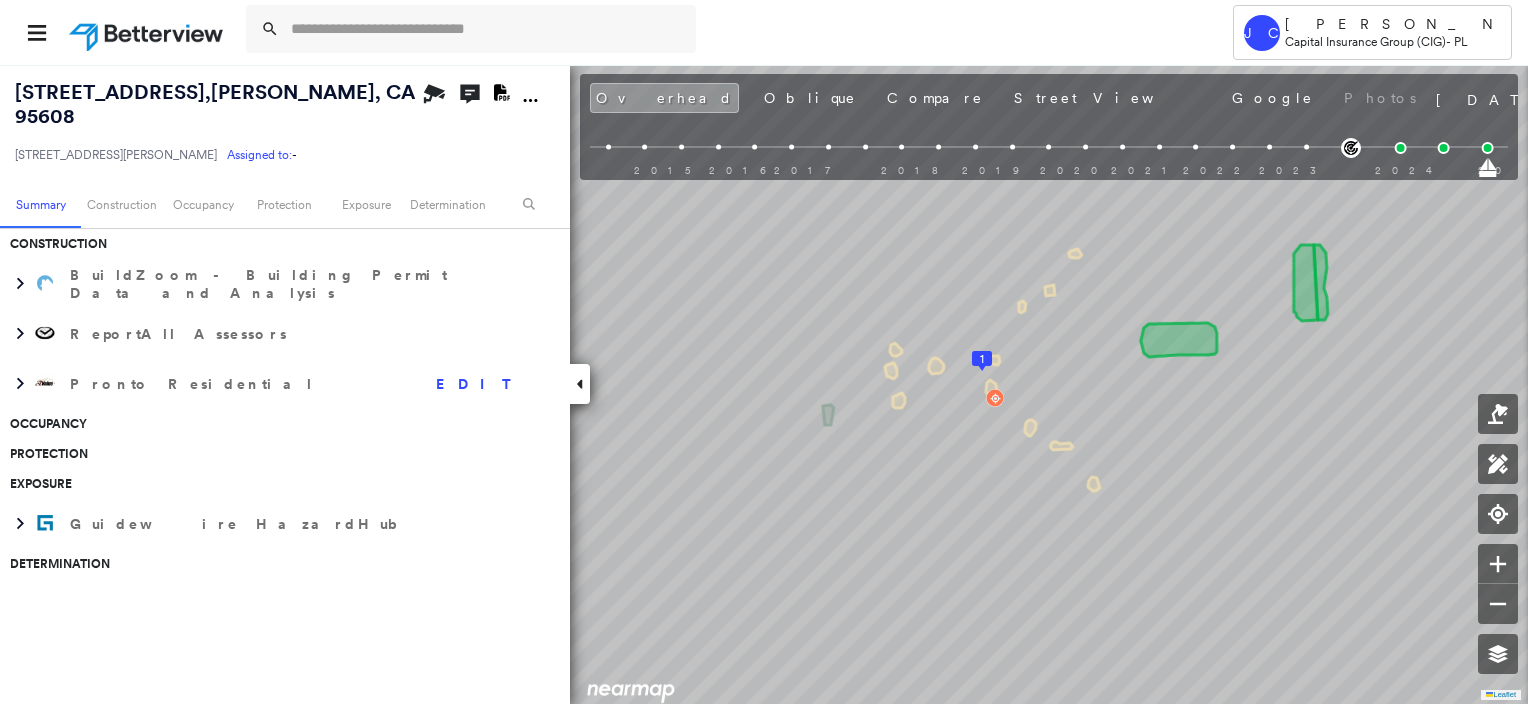 scroll, scrollTop: 0, scrollLeft: 0, axis: both 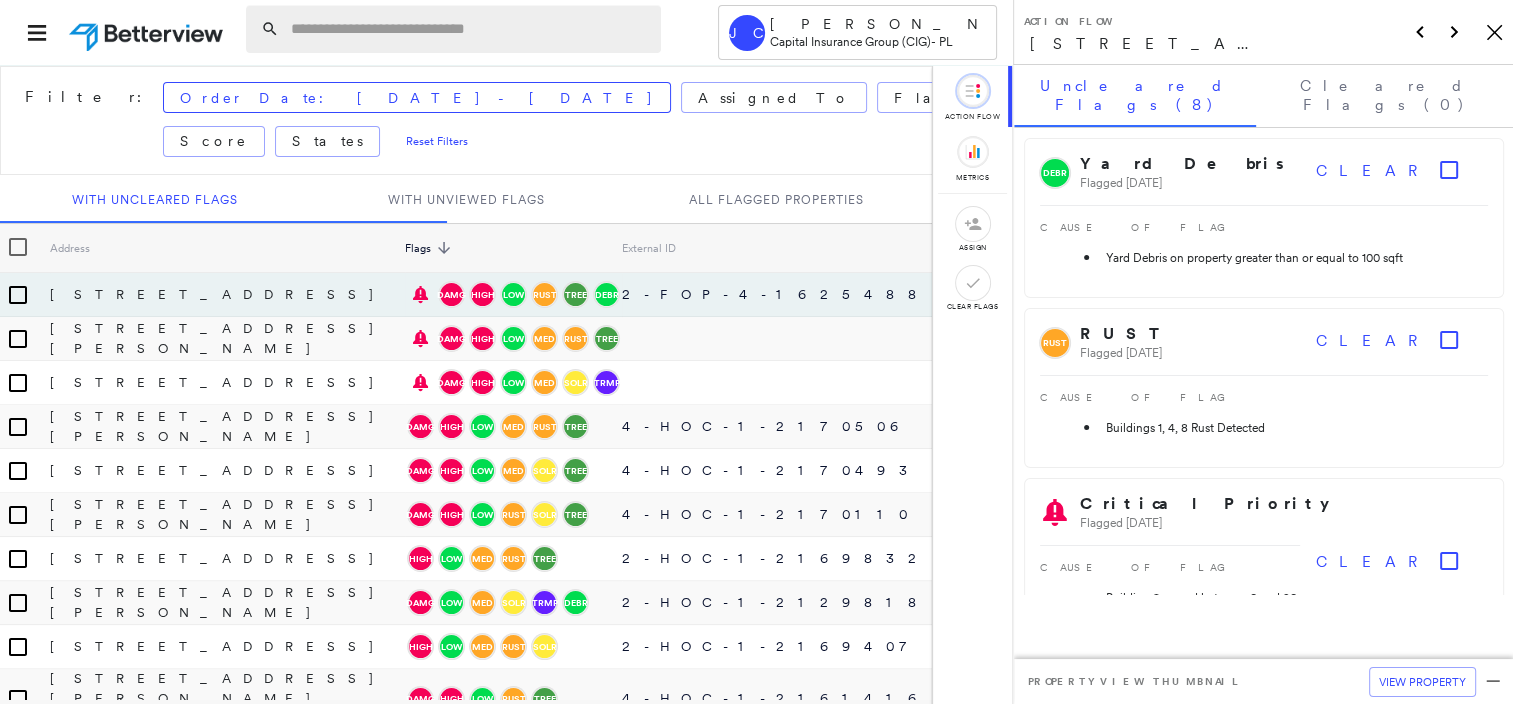click at bounding box center (470, 29) 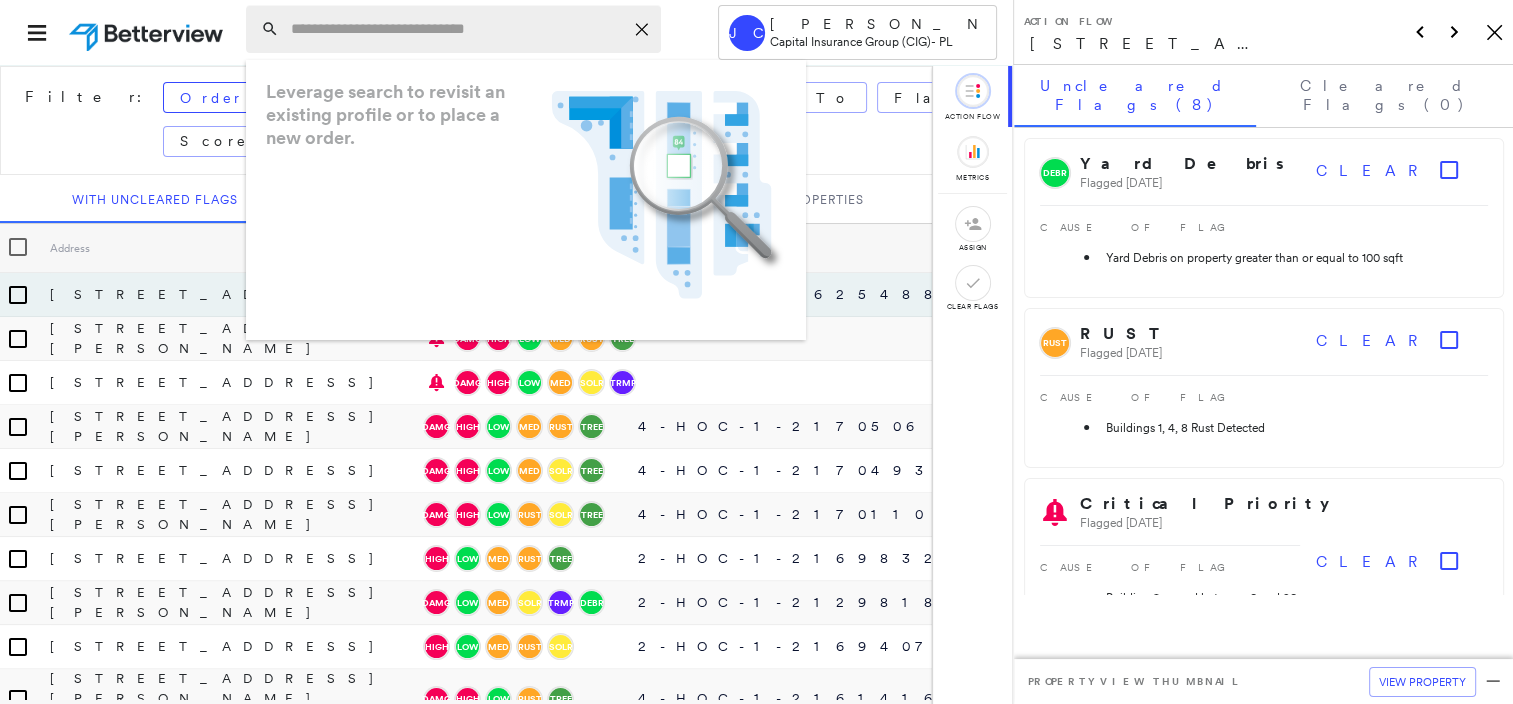 paste on "**********" 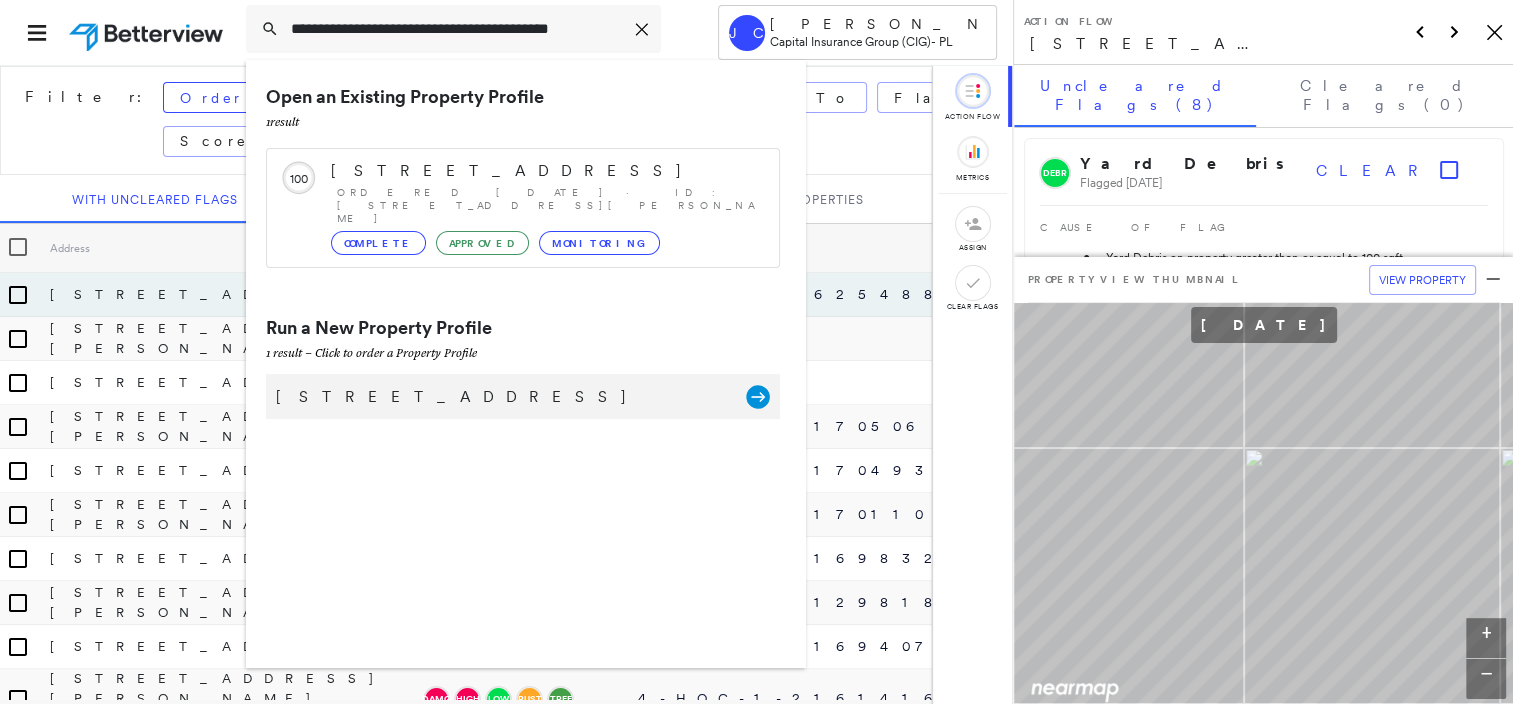 type on "**********" 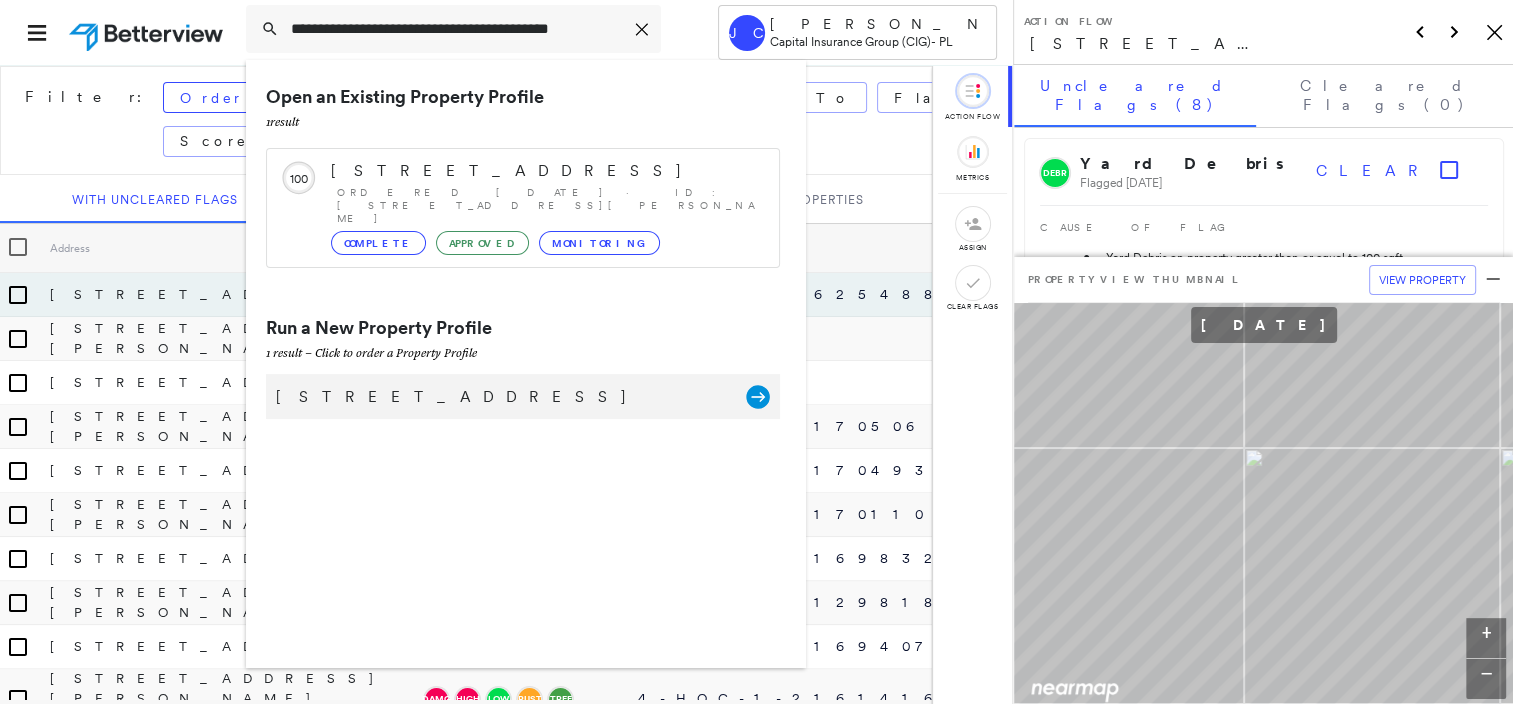 click 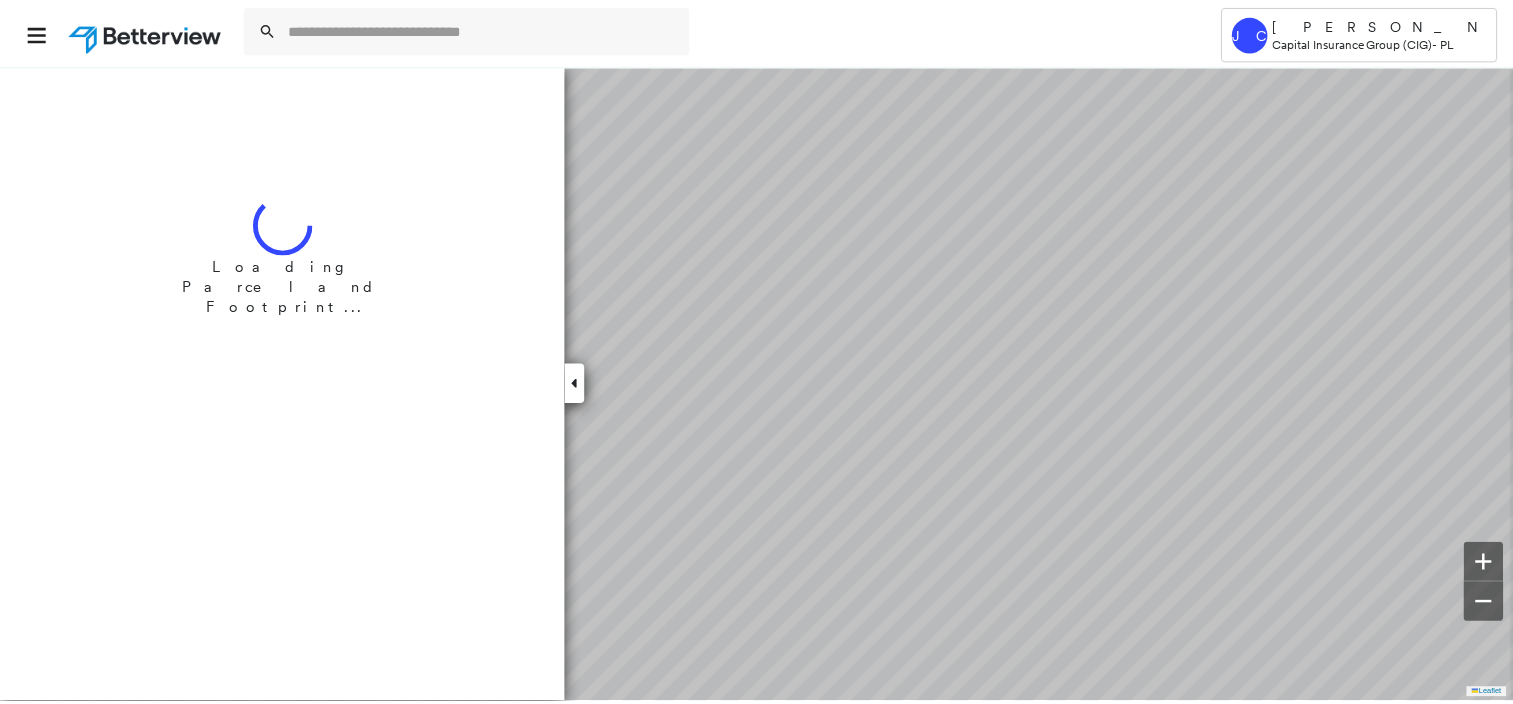 scroll, scrollTop: 0, scrollLeft: 0, axis: both 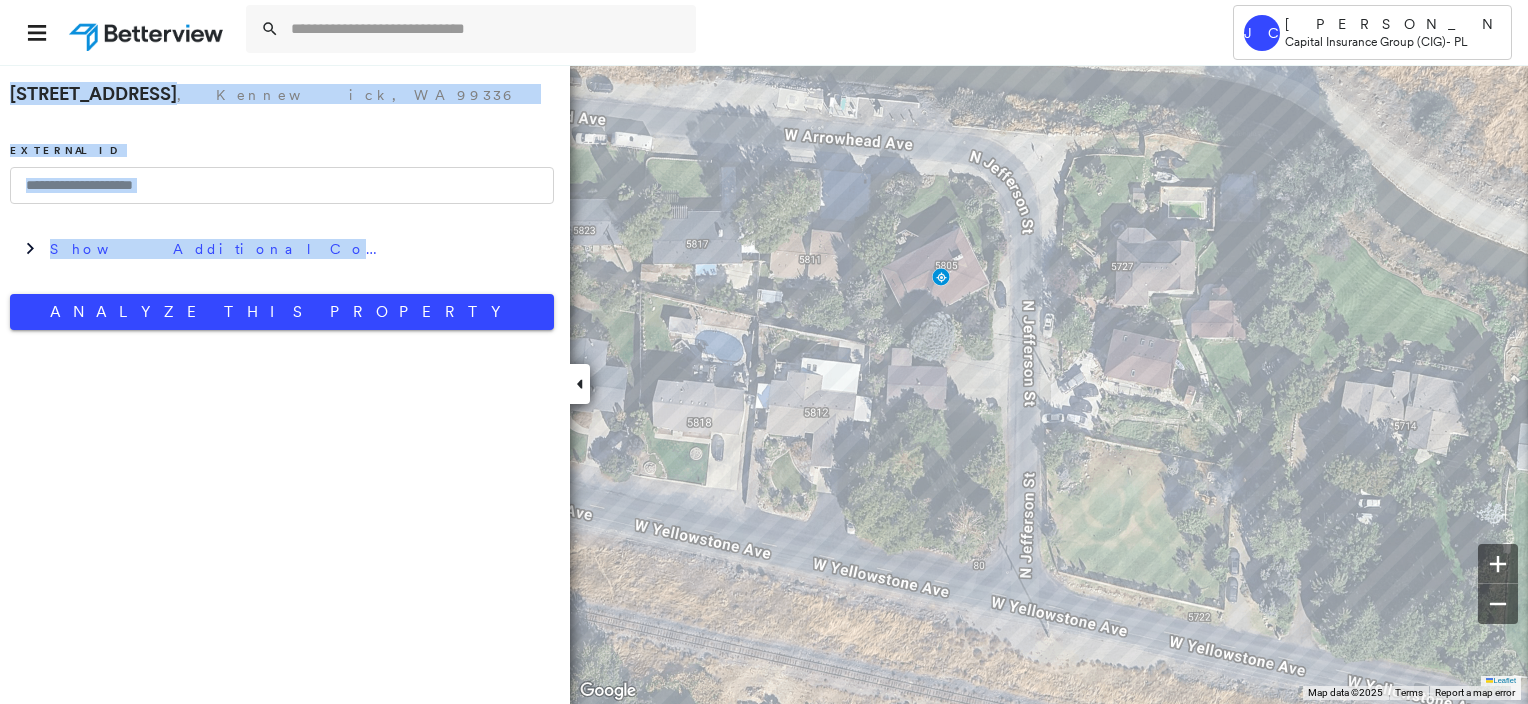 drag, startPoint x: 162, startPoint y: 289, endPoint x: -693, endPoint y: 113, distance: 872.9267 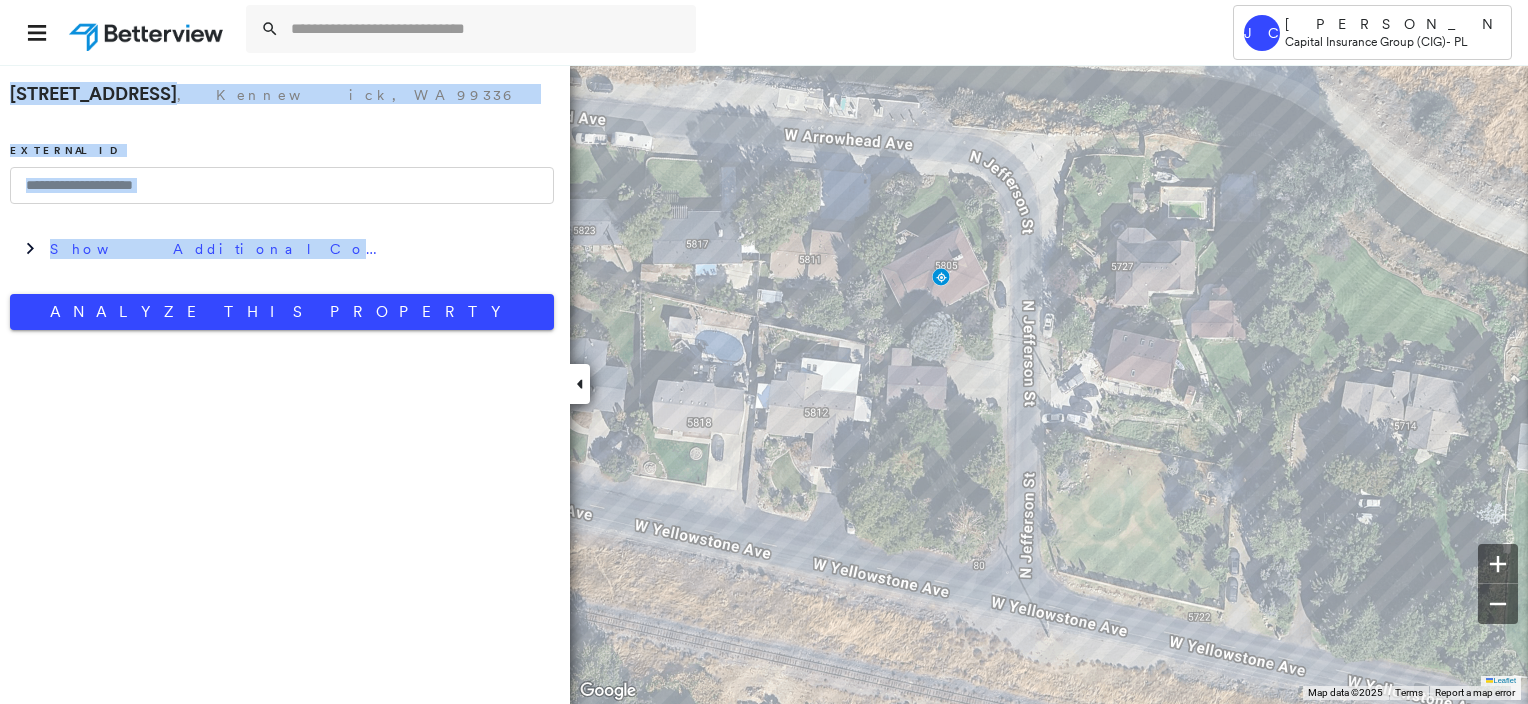 click at bounding box center (282, 185) 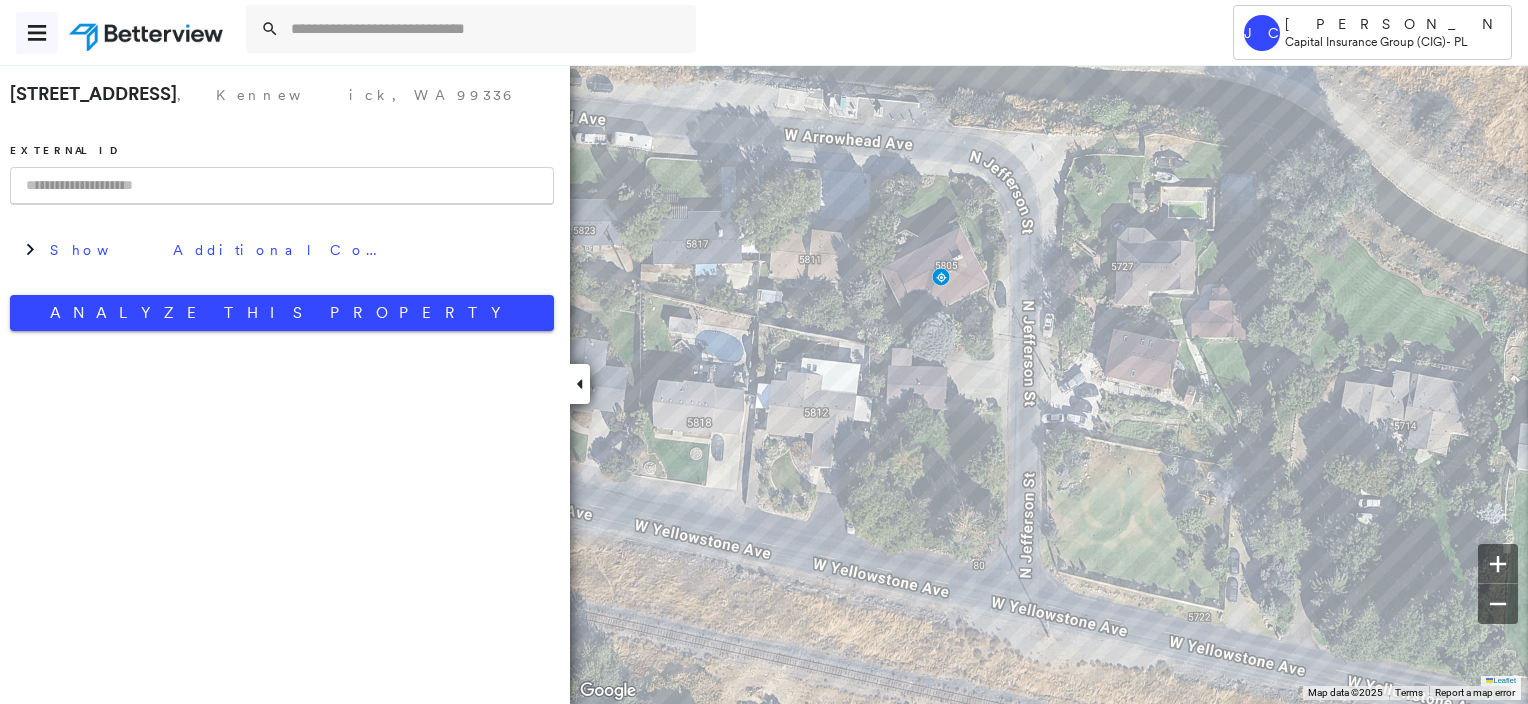 click 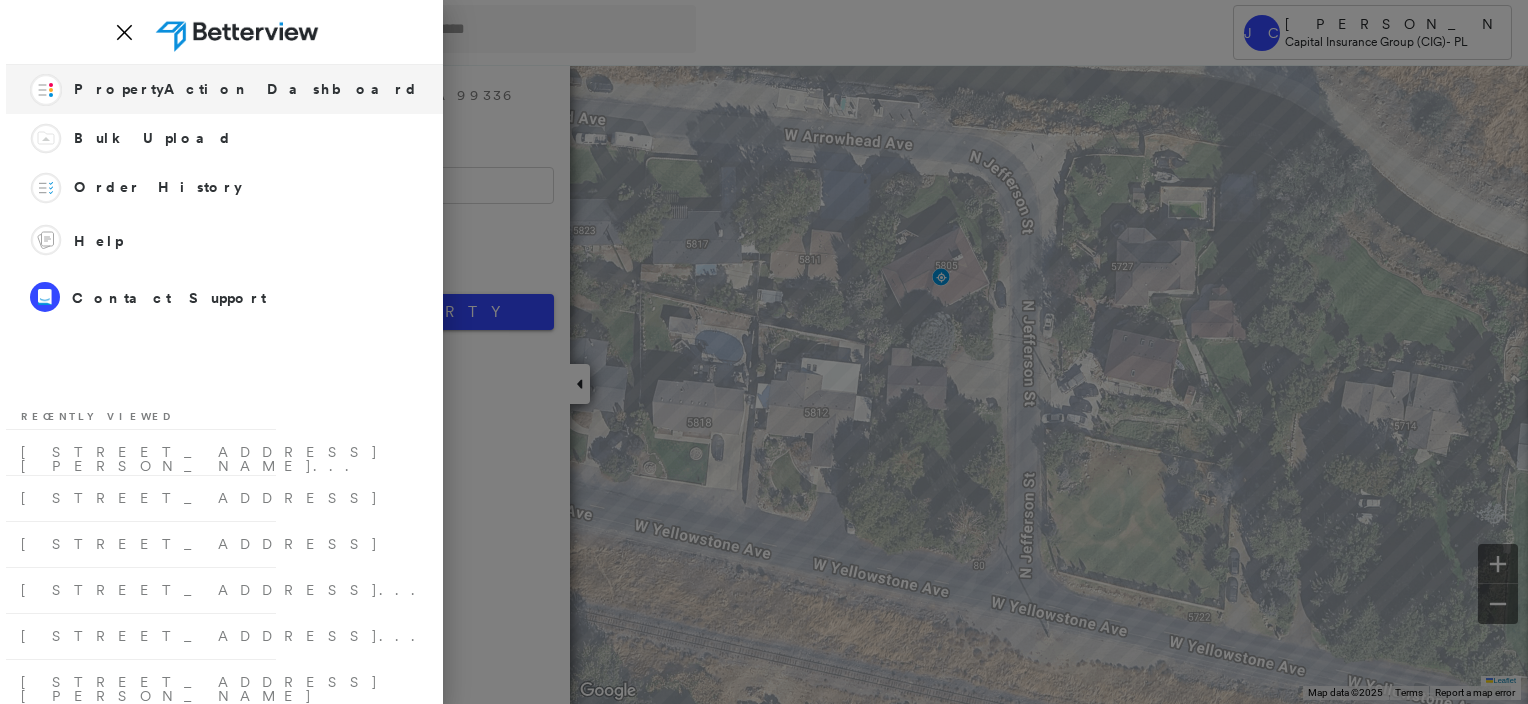 click on "PropertyAction Dashboard" at bounding box center (246, 89) 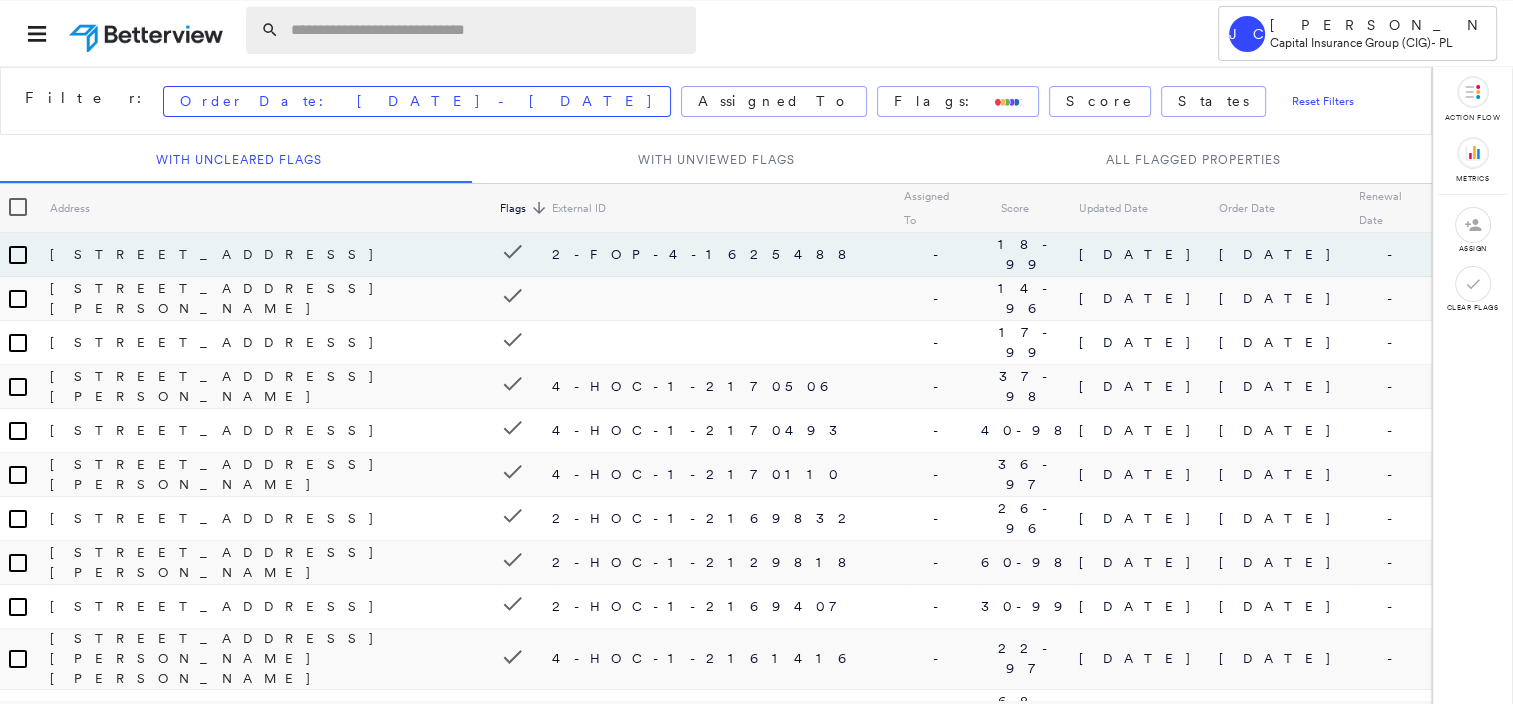 click at bounding box center (487, 30) 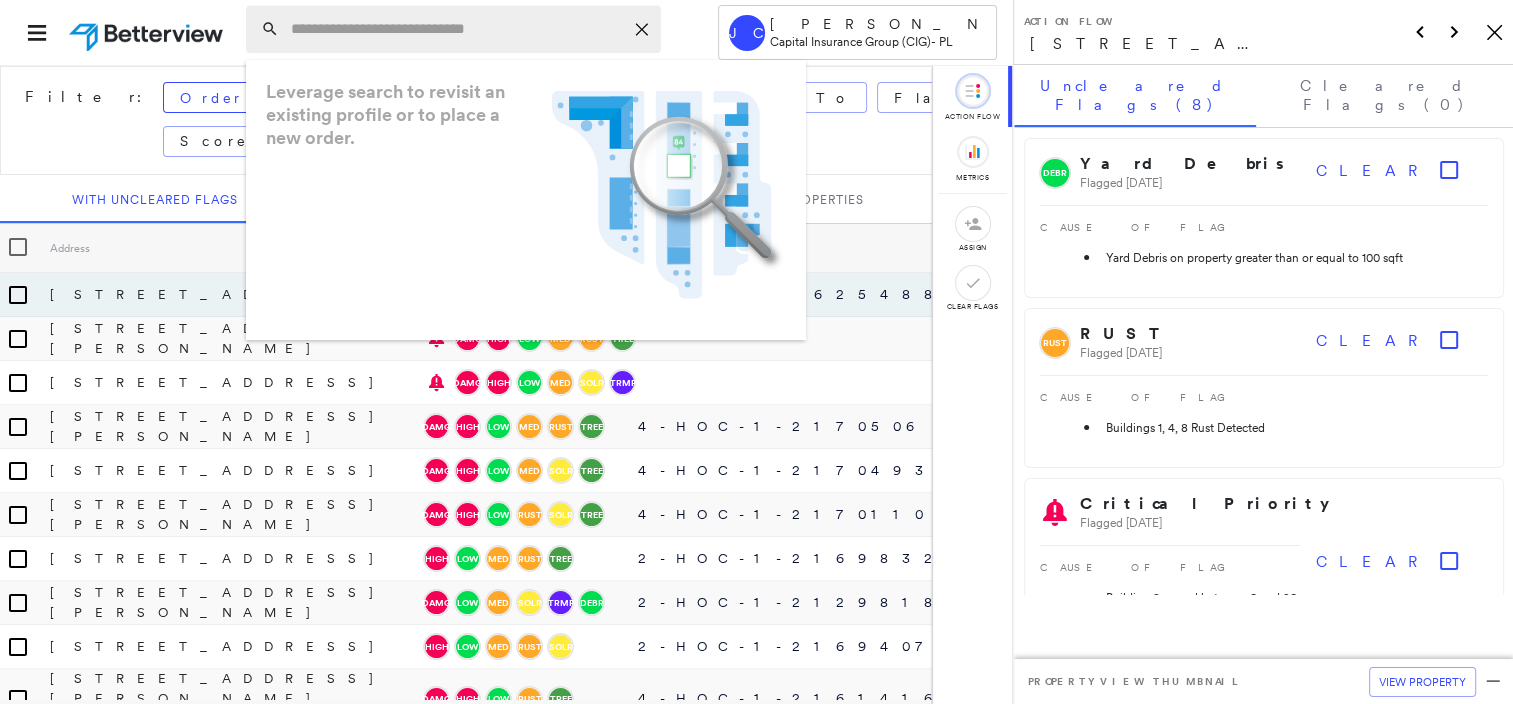 paste on "**********" 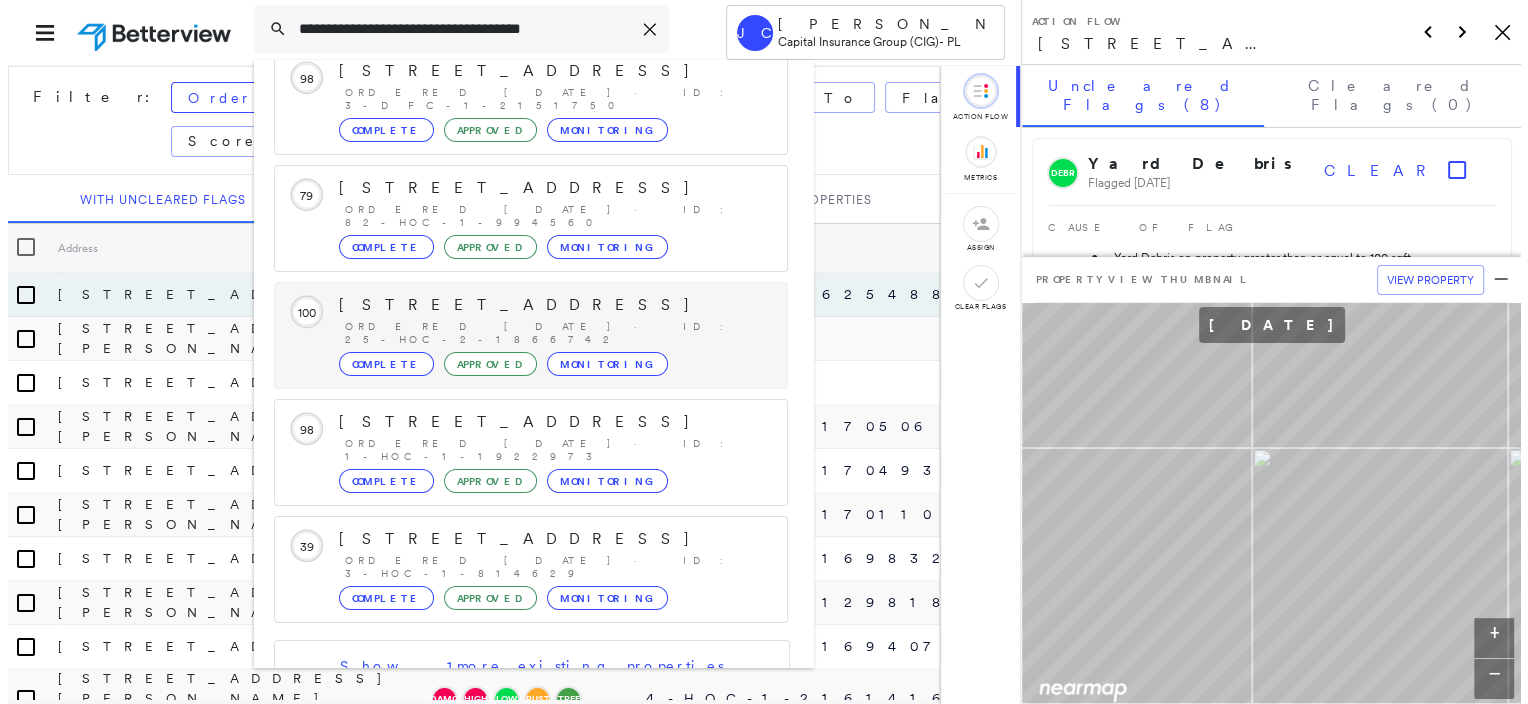 scroll, scrollTop: 208, scrollLeft: 0, axis: vertical 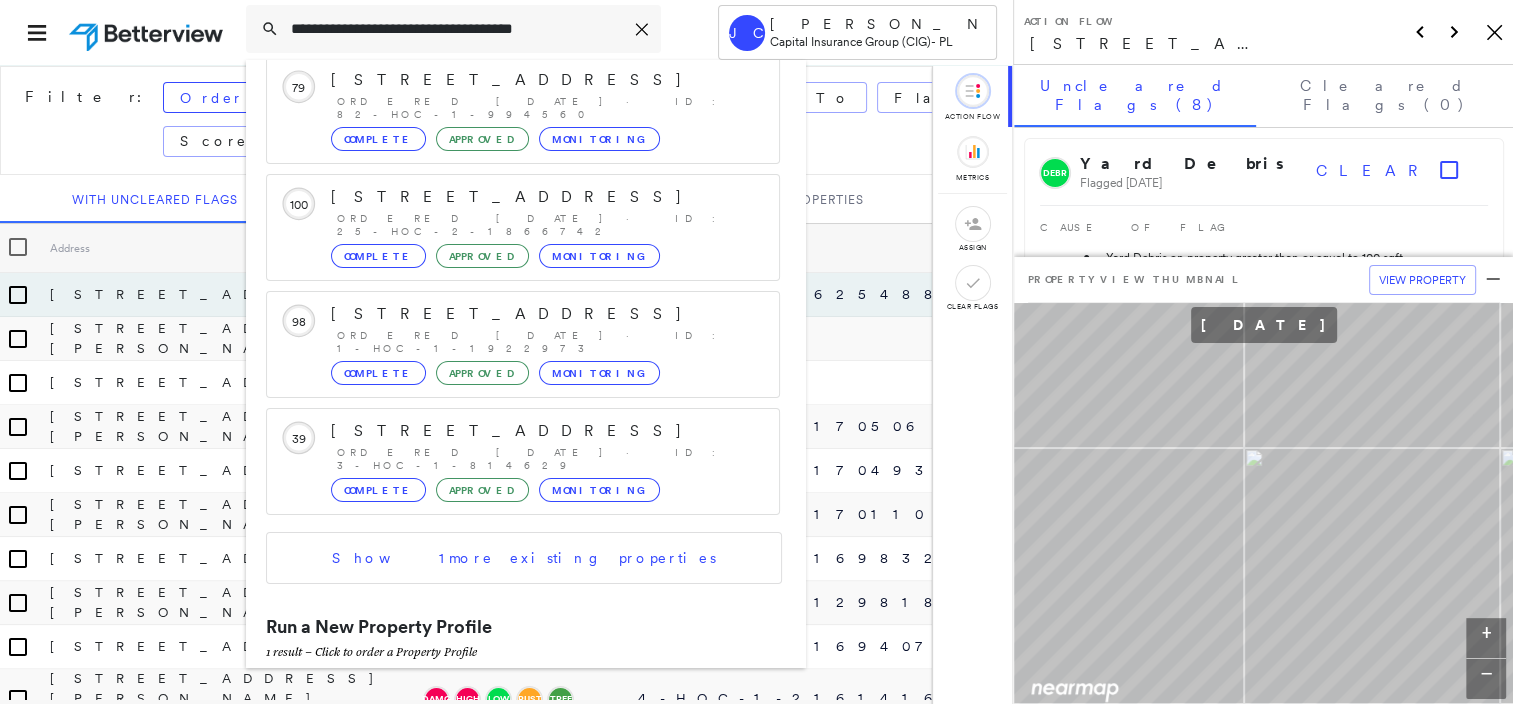 type on "**********" 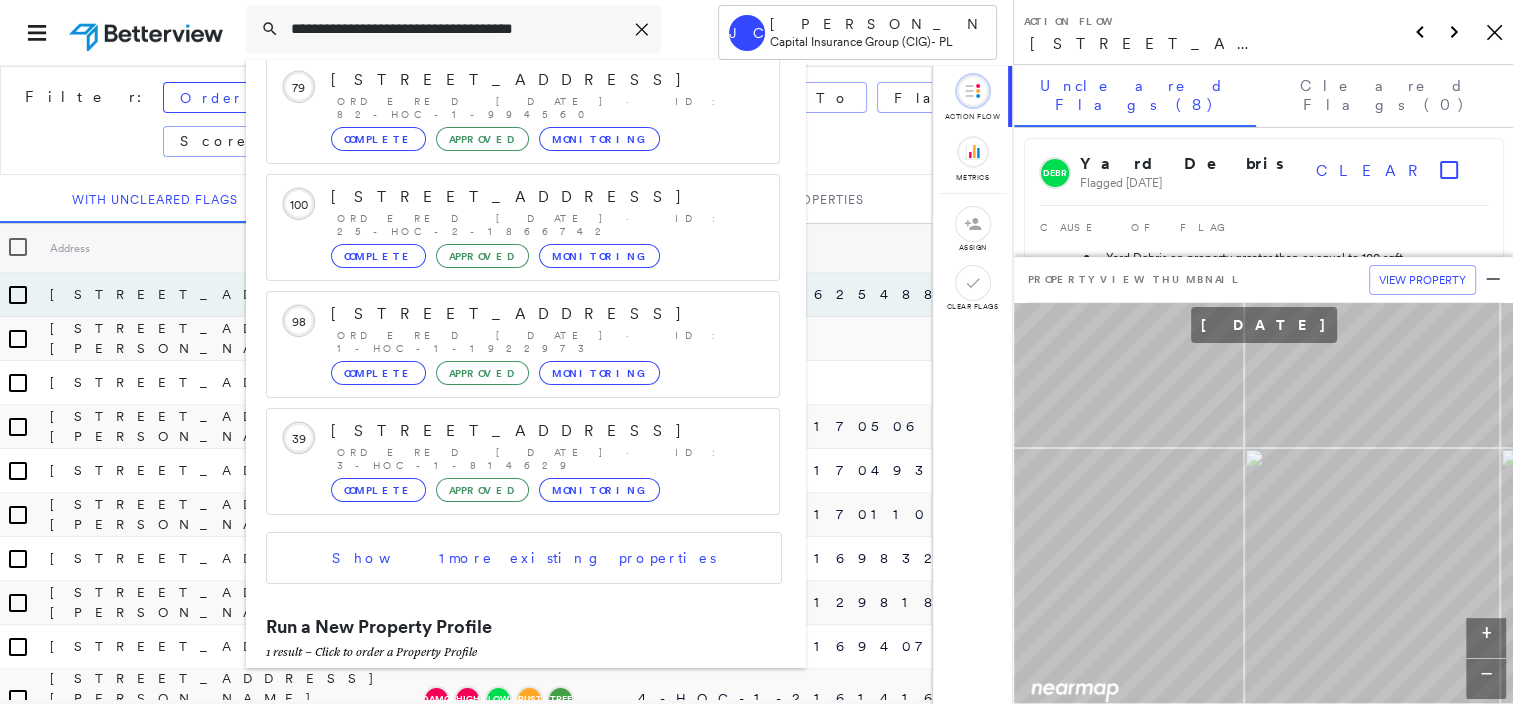 click 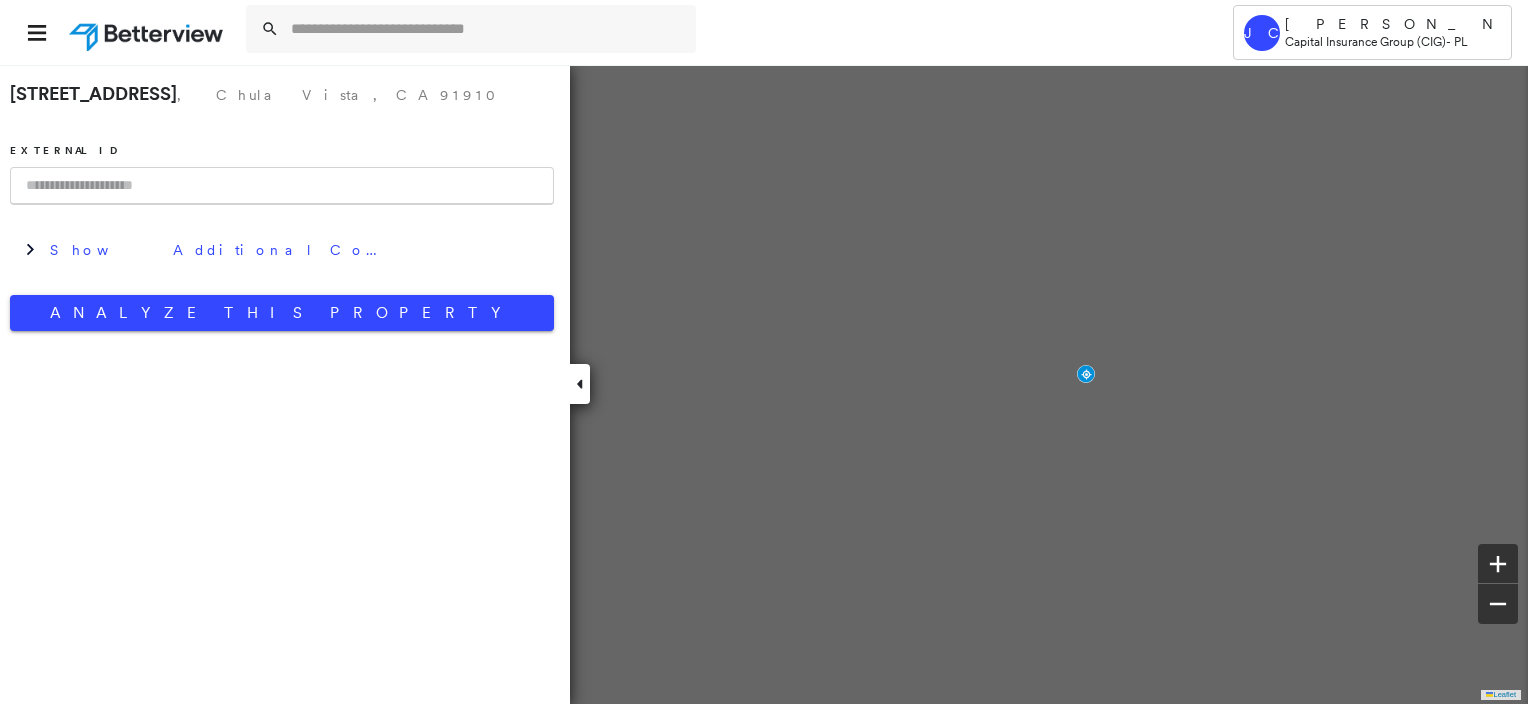 scroll, scrollTop: 0, scrollLeft: 0, axis: both 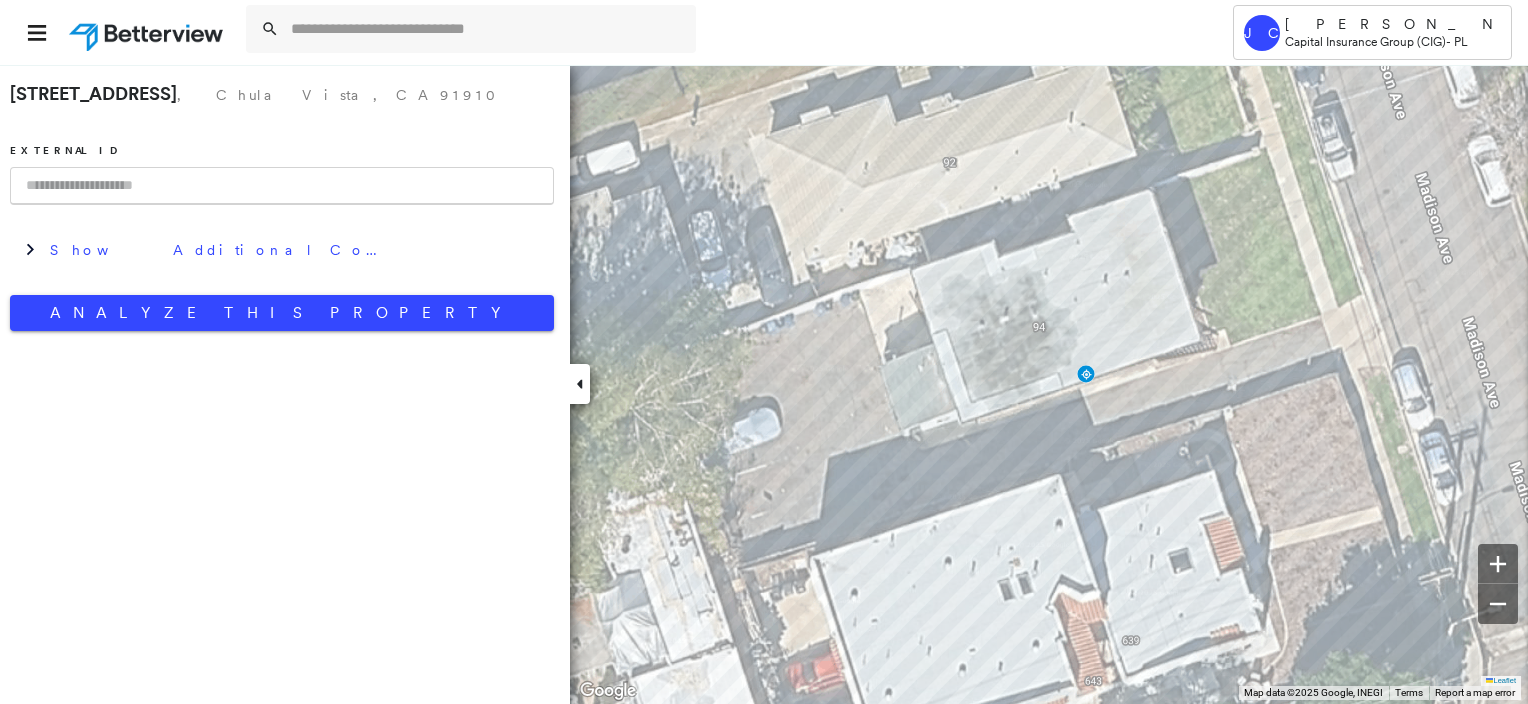 click at bounding box center (282, 186) 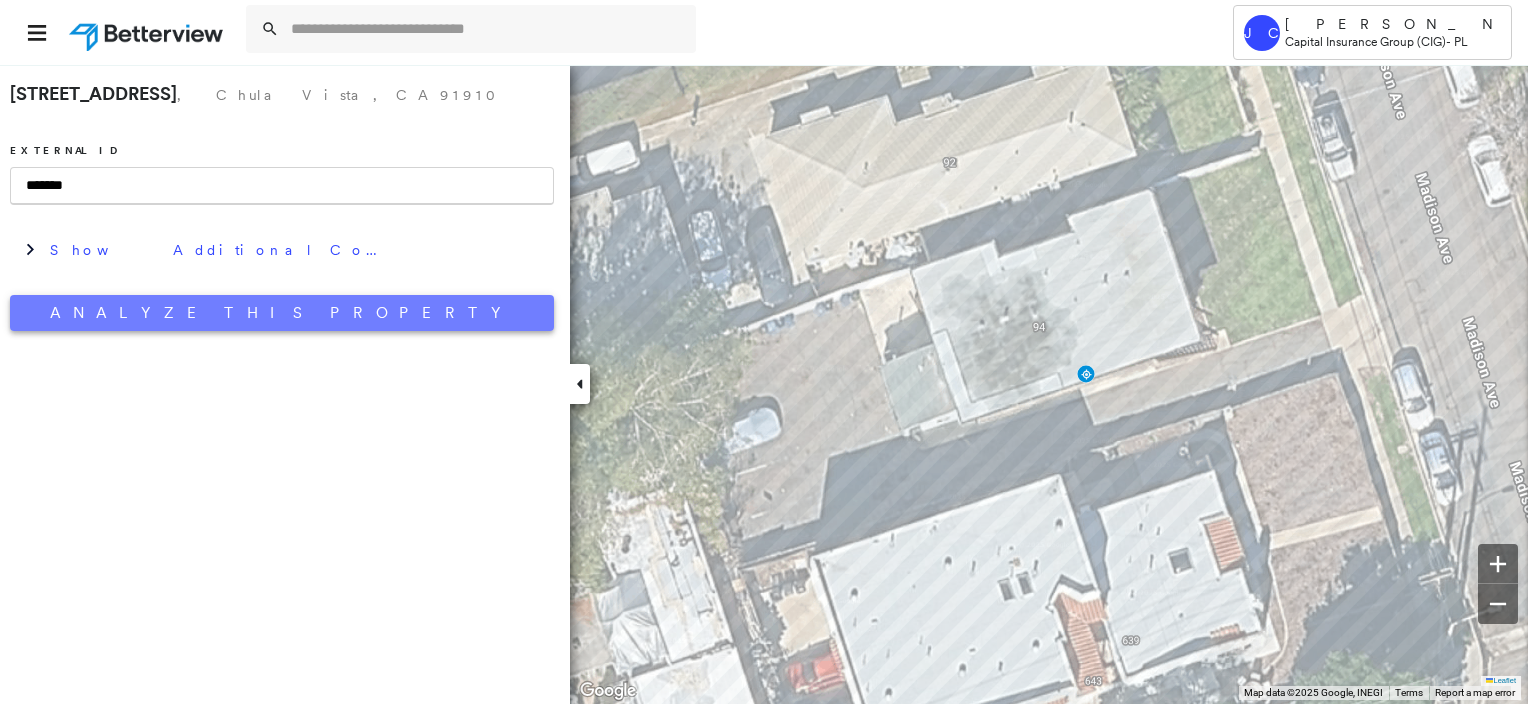 type on "*******" 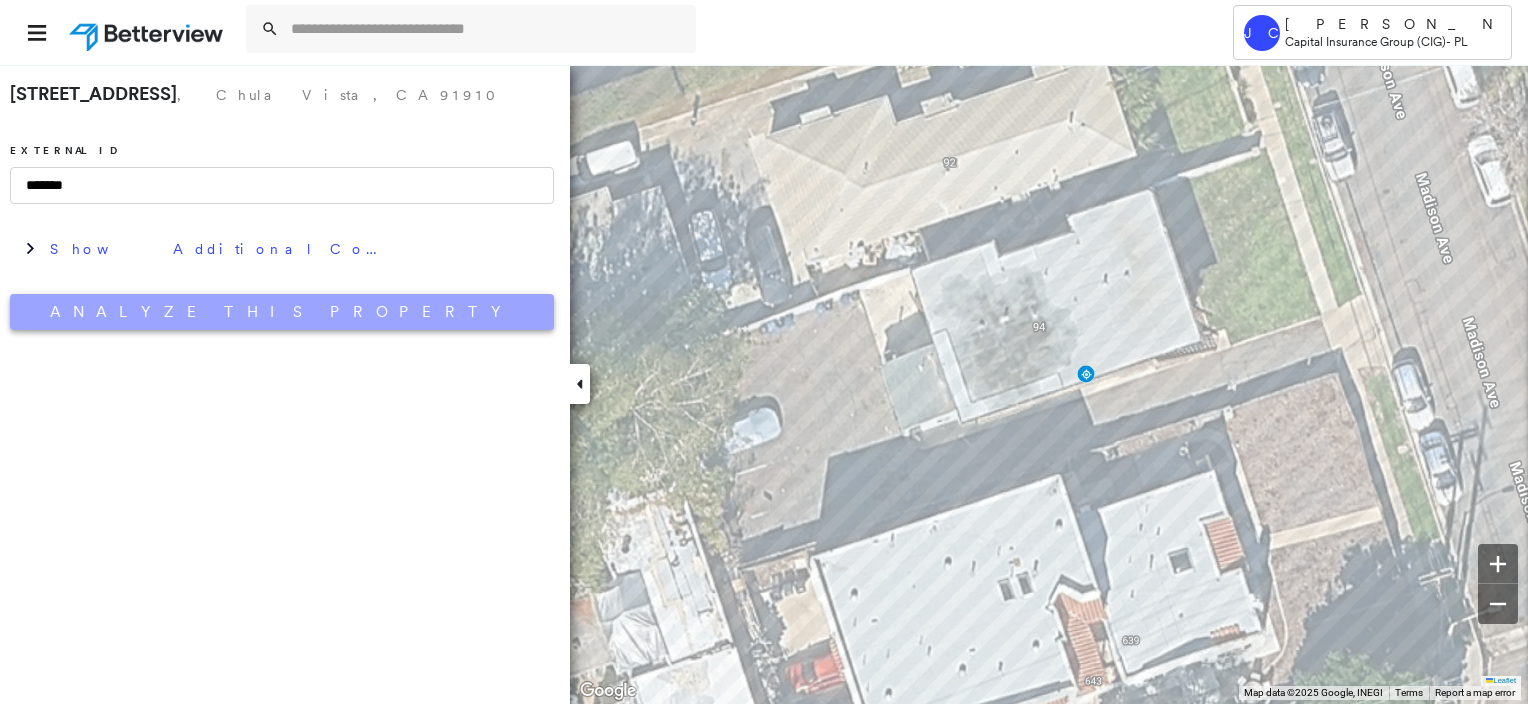 click on "Analyze This Property" at bounding box center [282, 312] 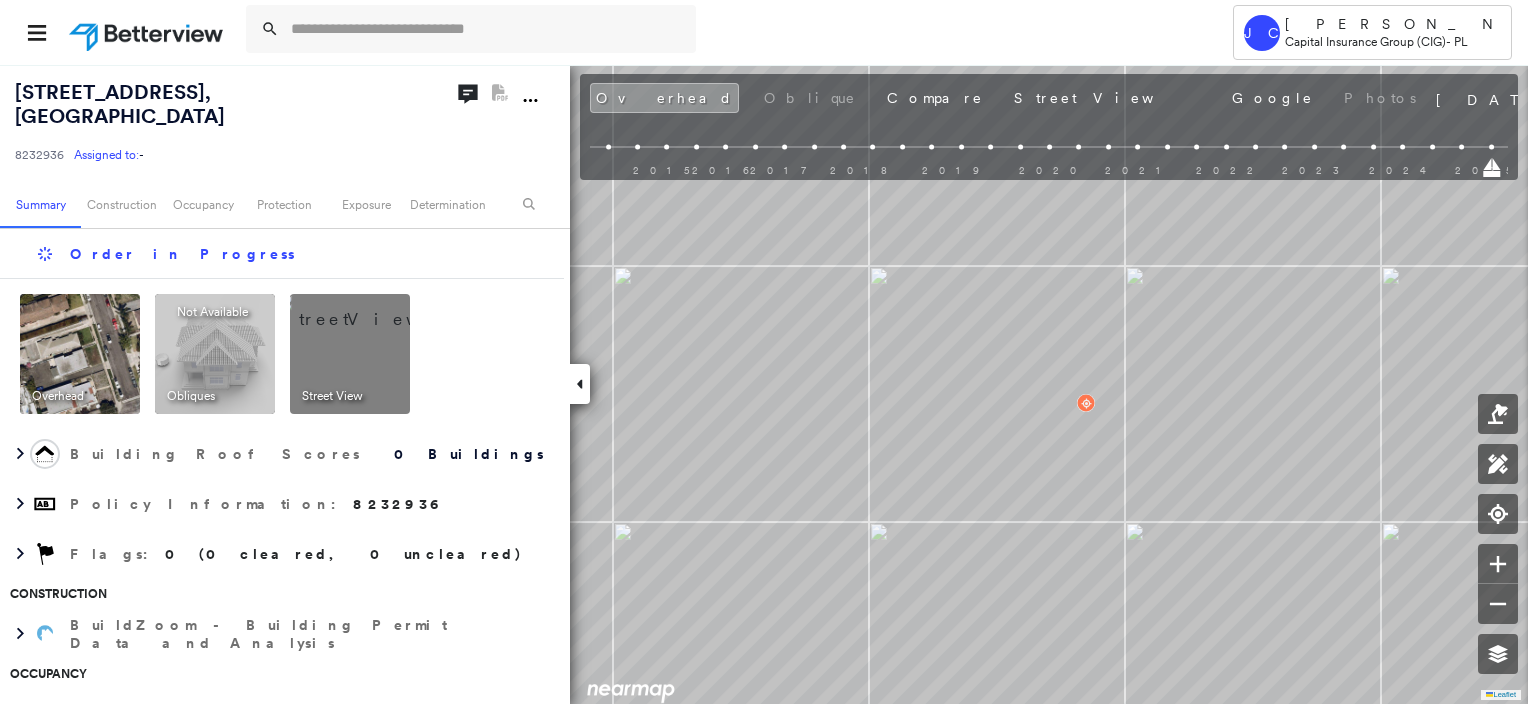 scroll, scrollTop: 0, scrollLeft: 0, axis: both 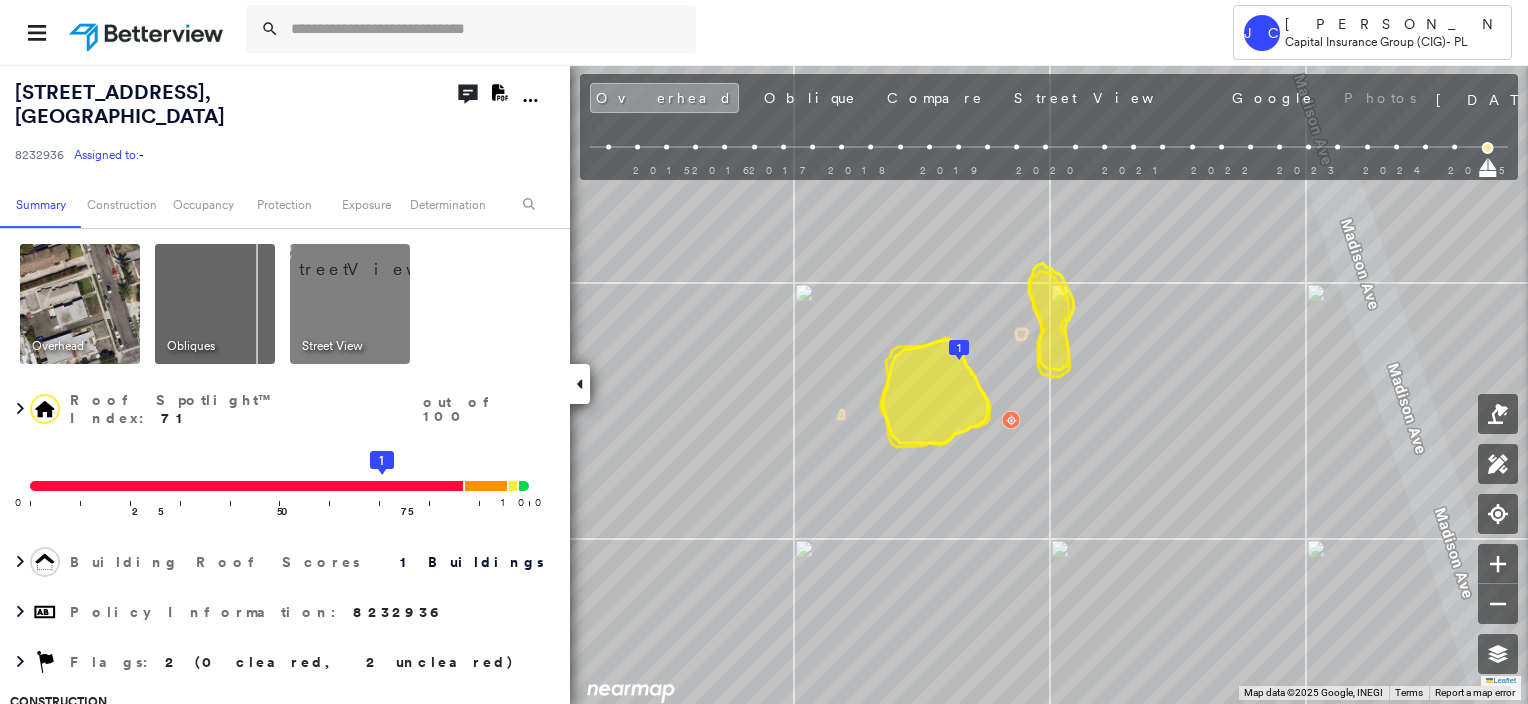 click on "Download PDF Report" 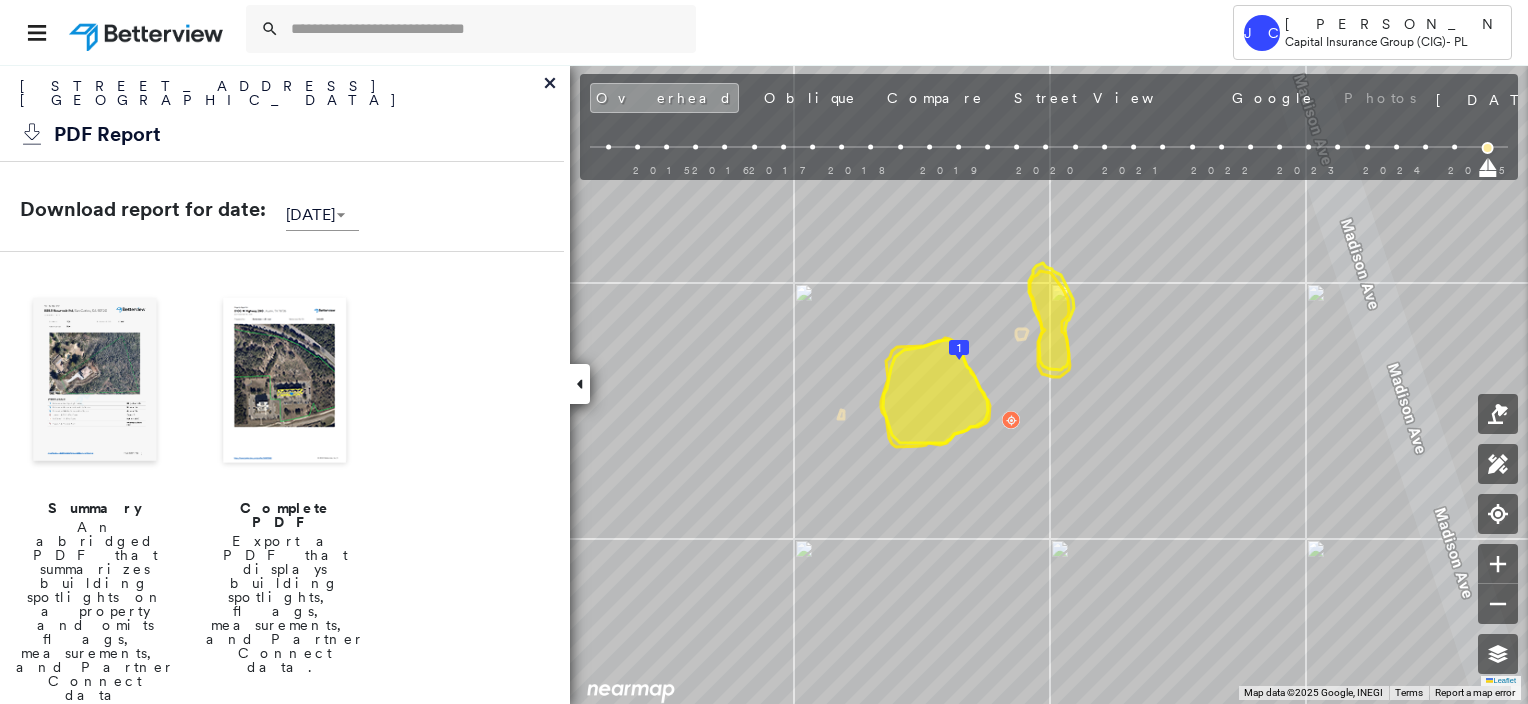 click at bounding box center (285, 382) 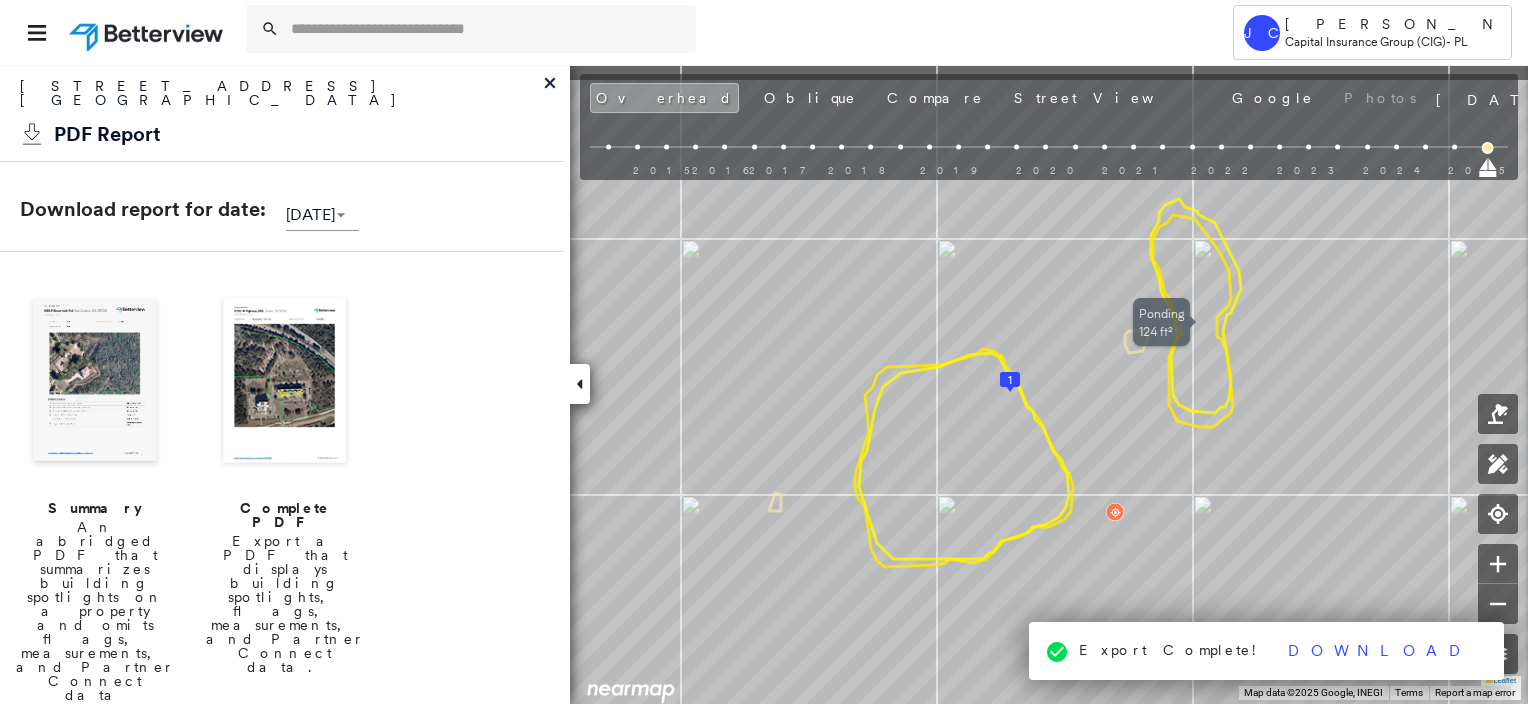 drag, startPoint x: 1039, startPoint y: 329, endPoint x: 1164, endPoint y: 396, distance: 141.82384 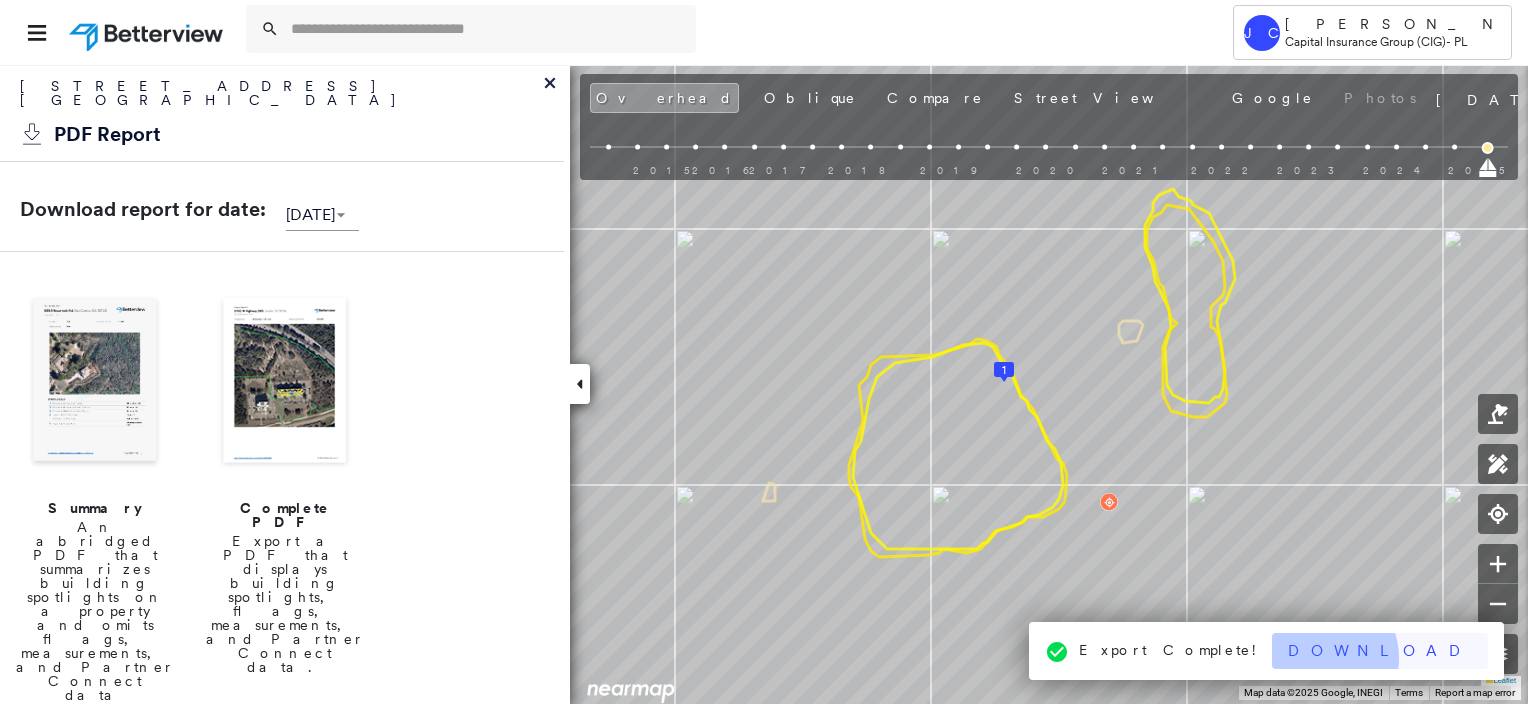 click on "Download" at bounding box center (1380, 651) 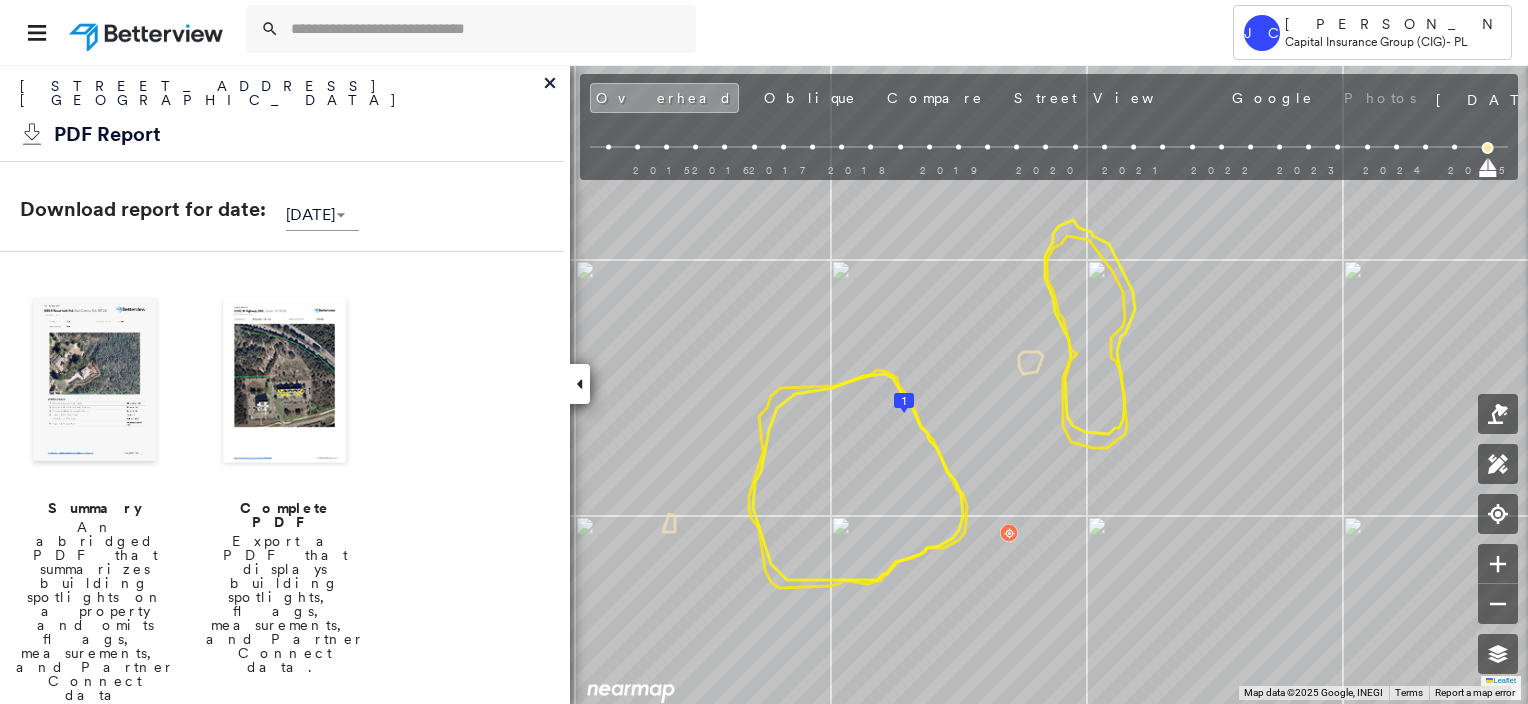 click 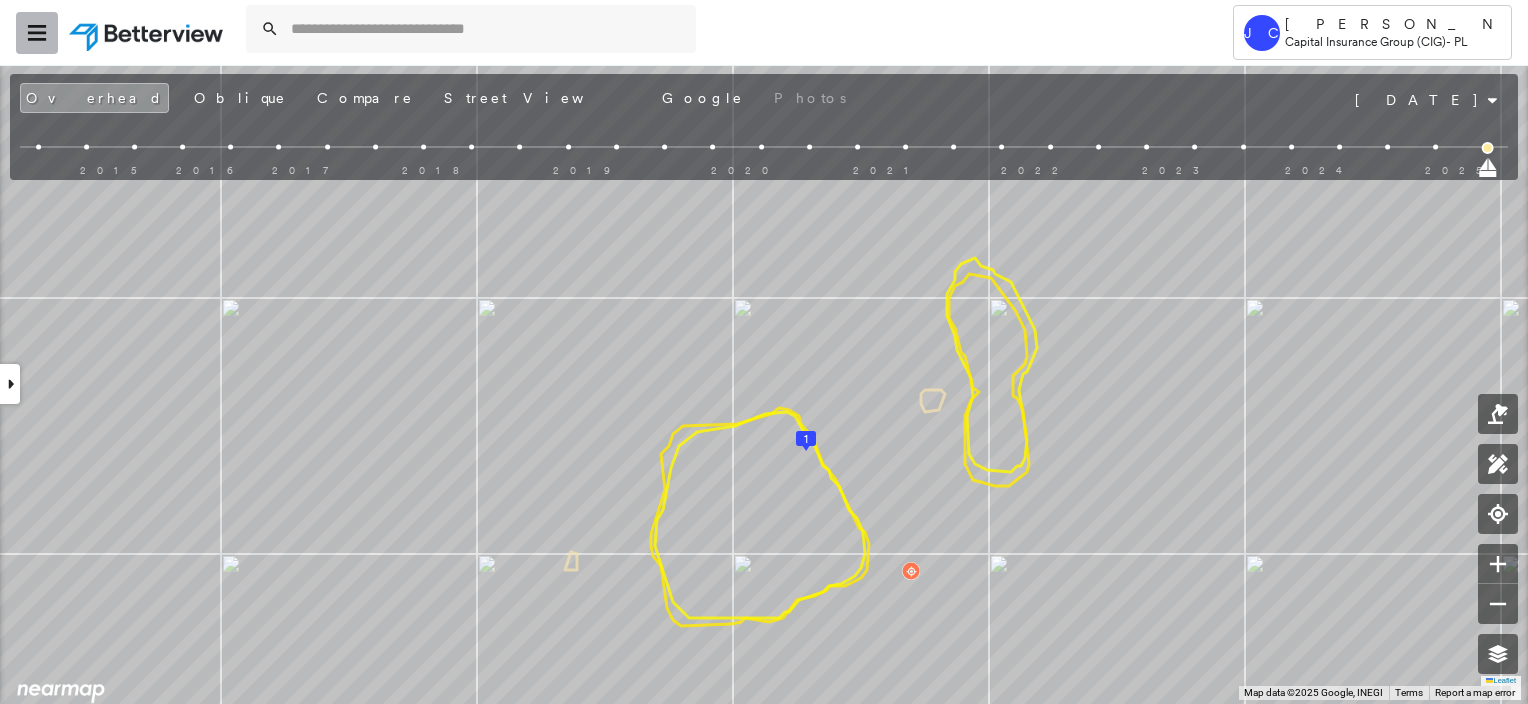 click 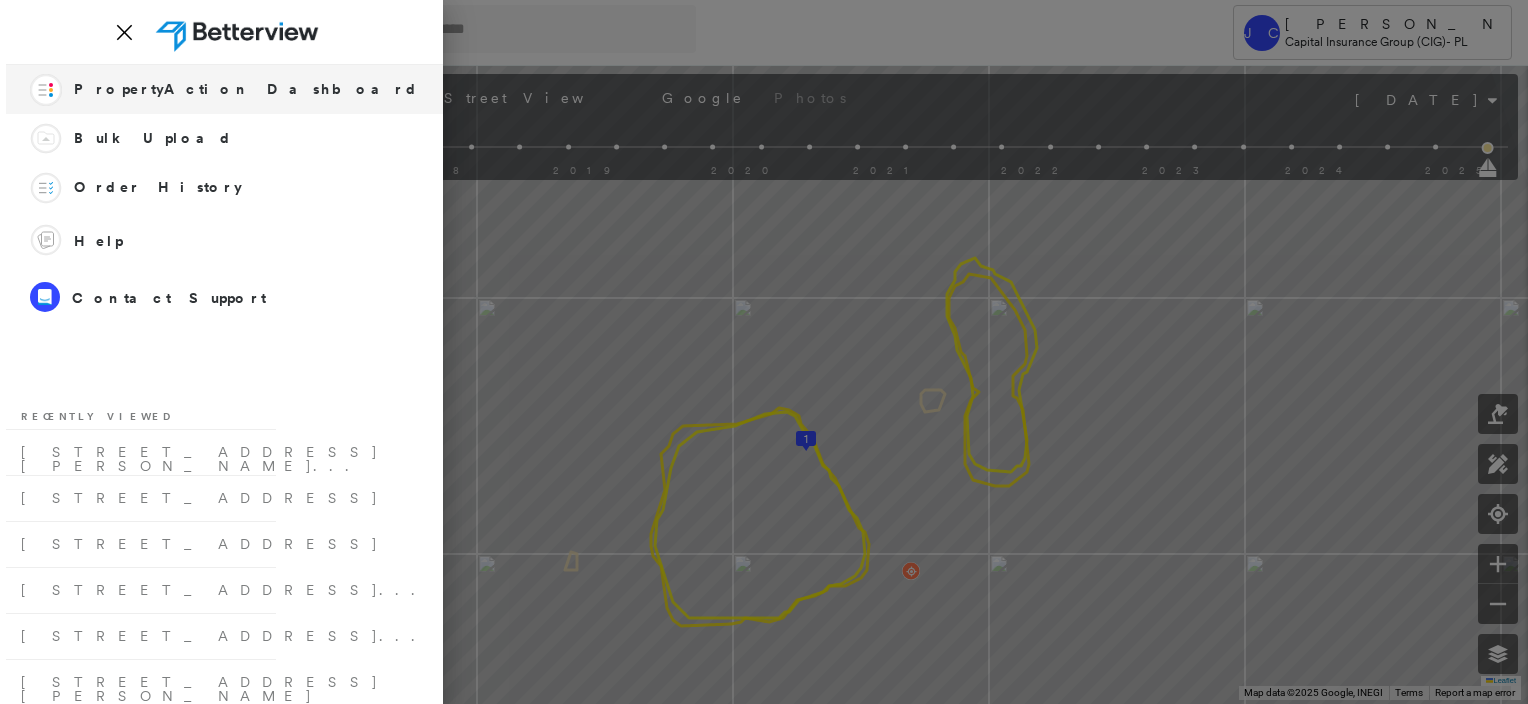 click on "PropertyAction Dashboard" at bounding box center [246, 89] 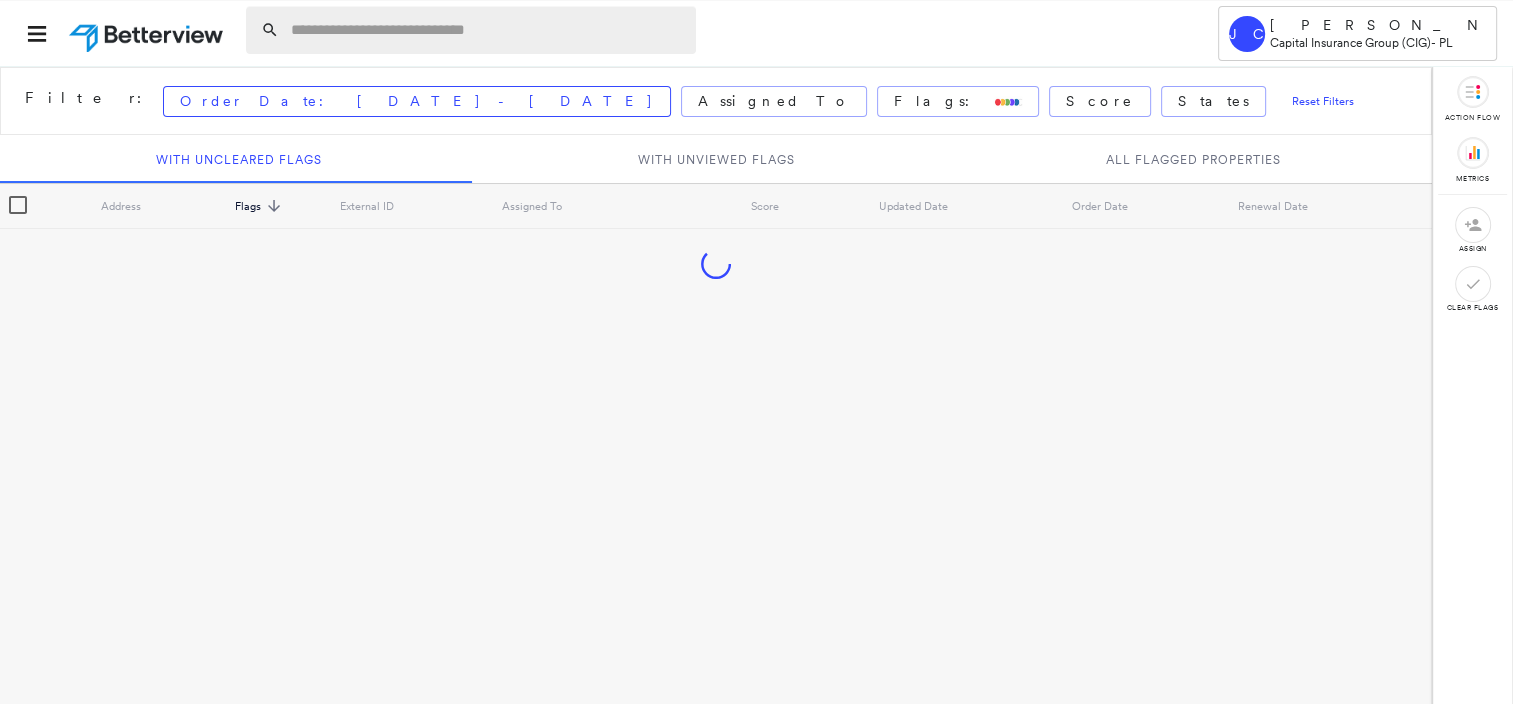 click at bounding box center (487, 30) 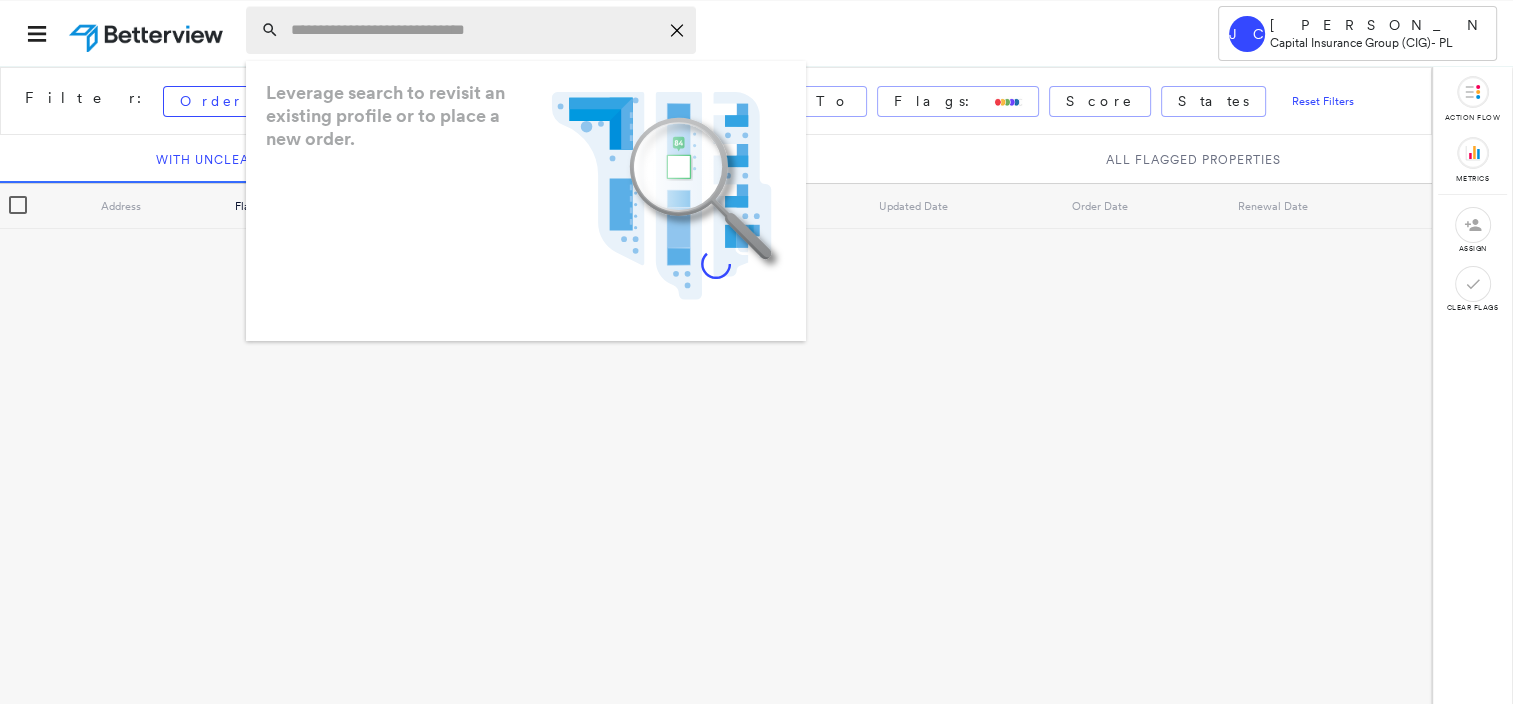 paste on "**********" 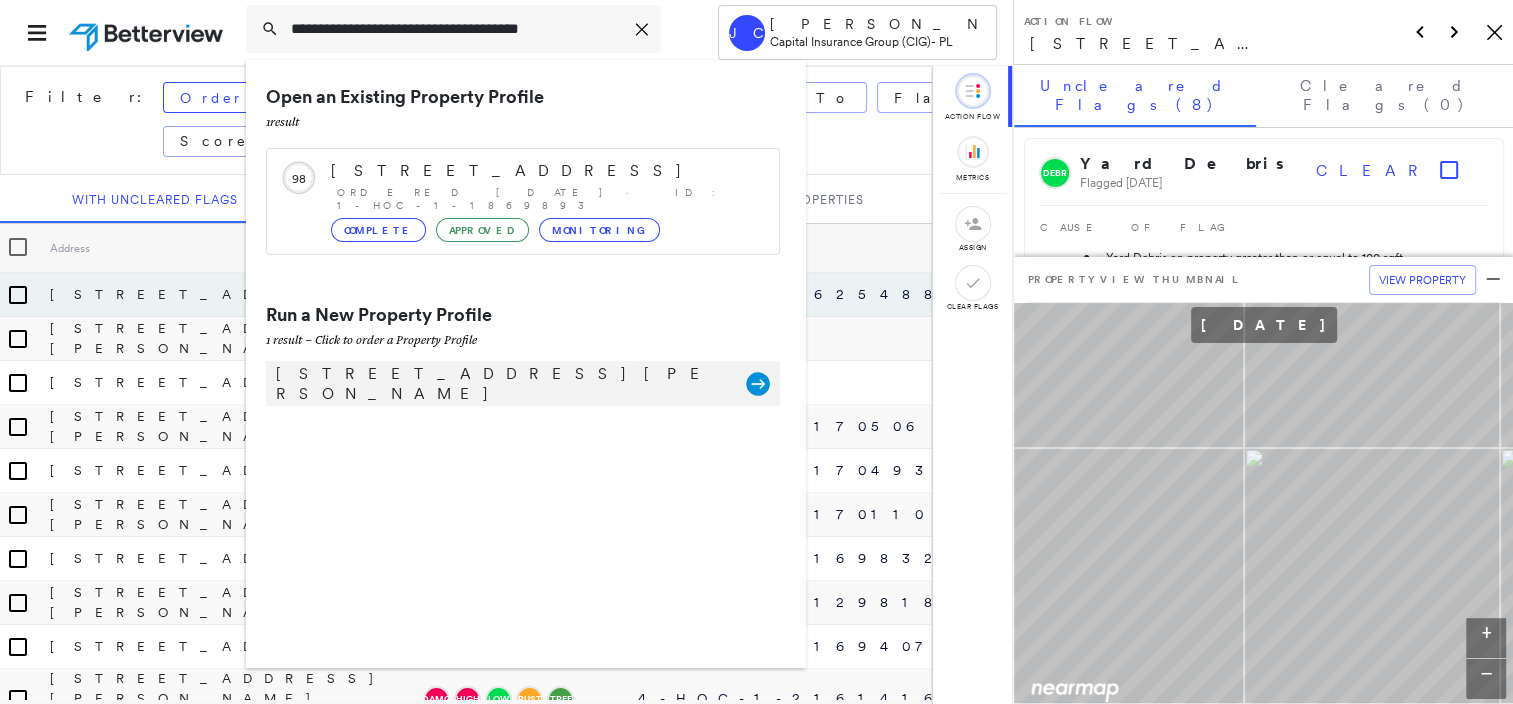 type on "**********" 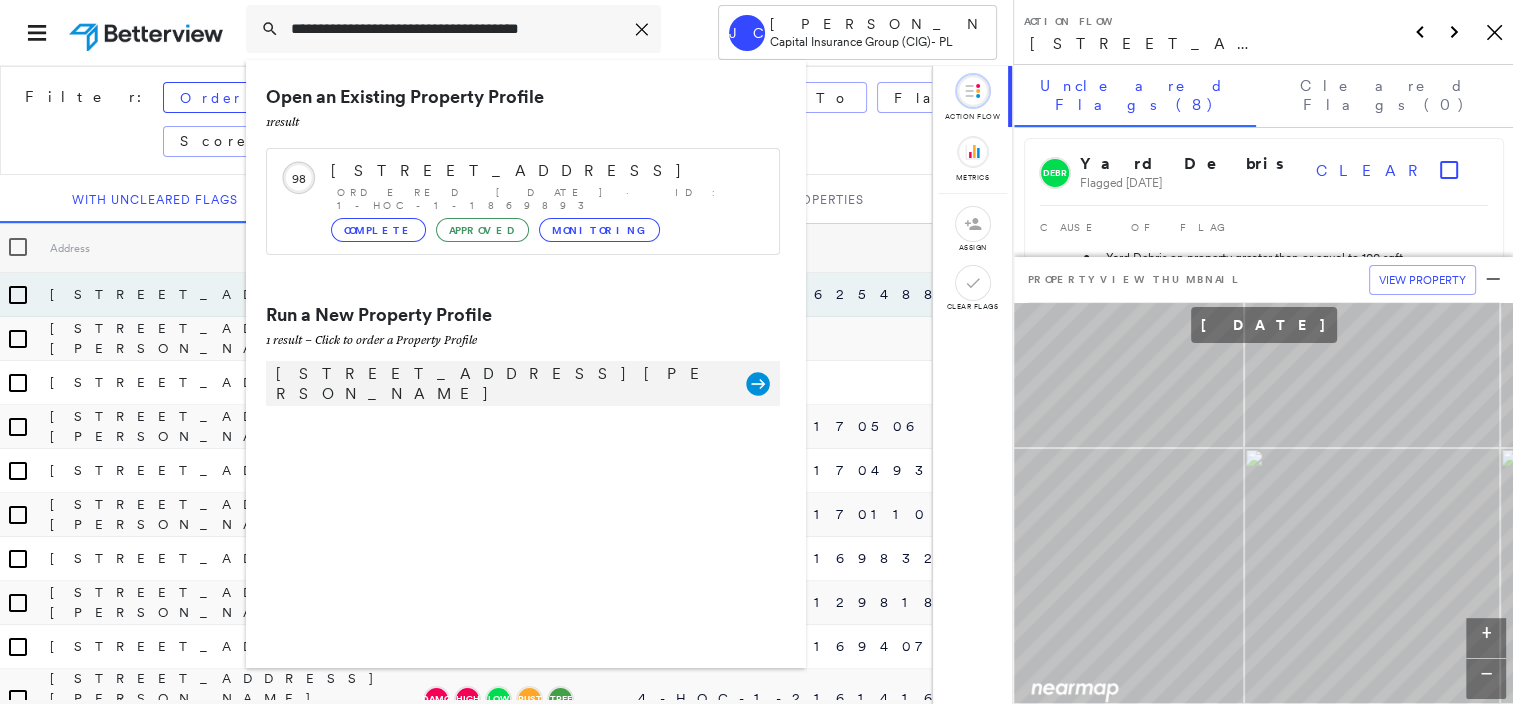 click 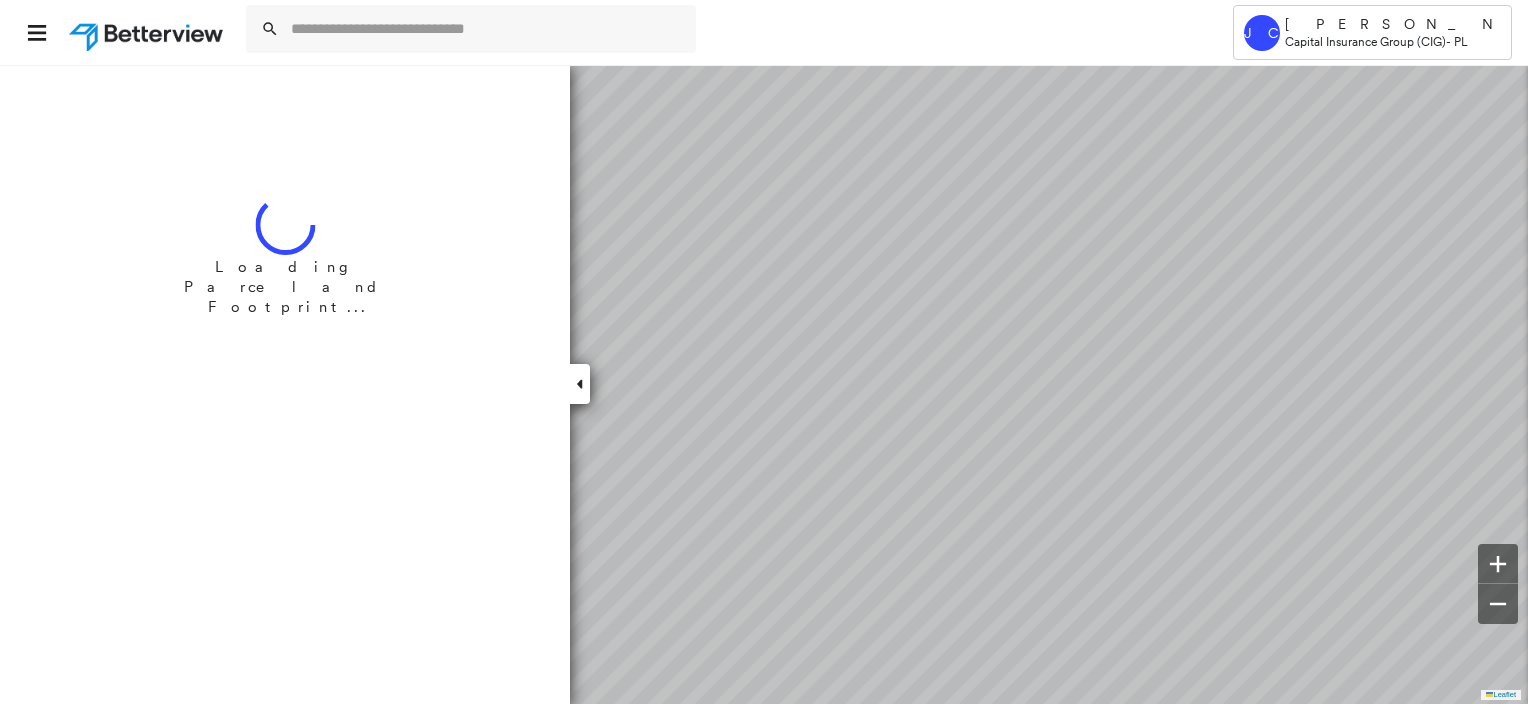scroll, scrollTop: 0, scrollLeft: 0, axis: both 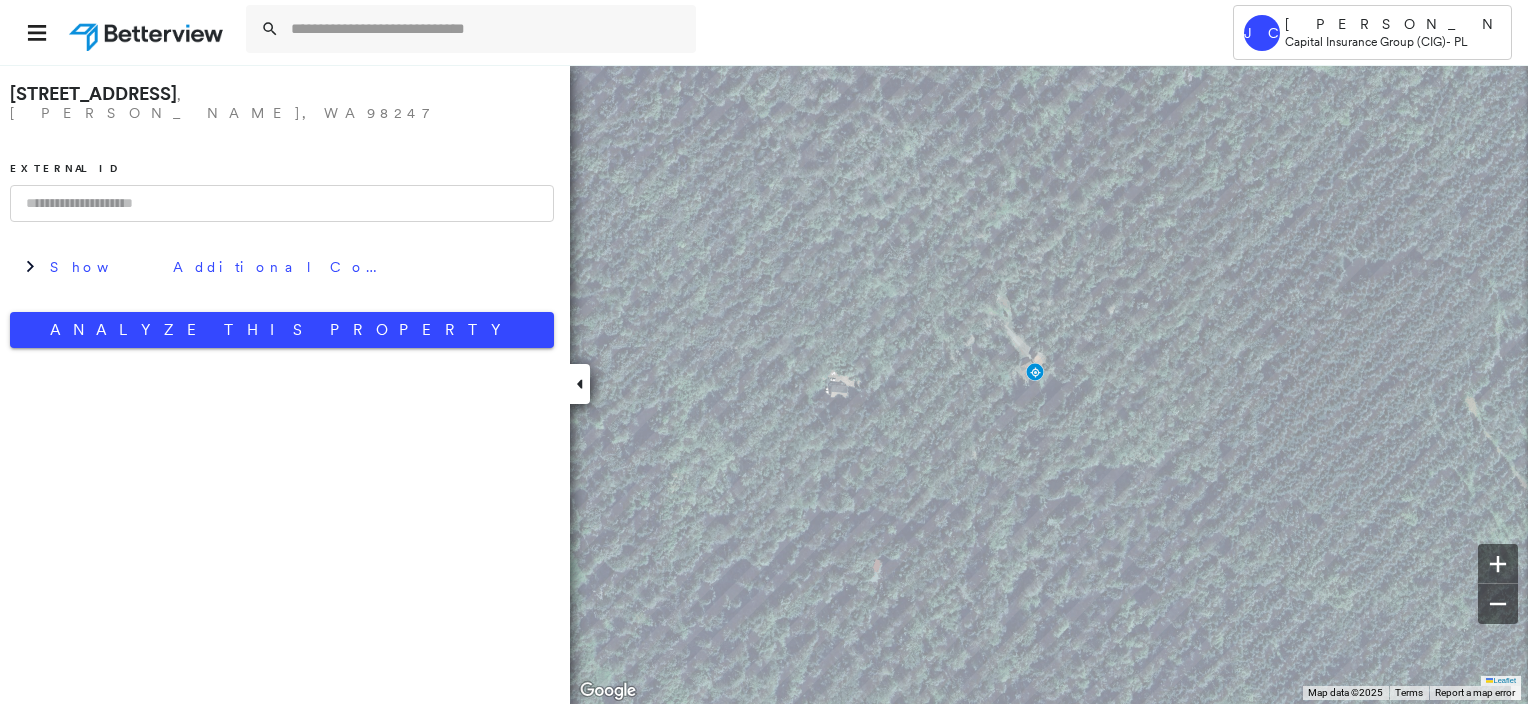 click at bounding box center [580, 384] 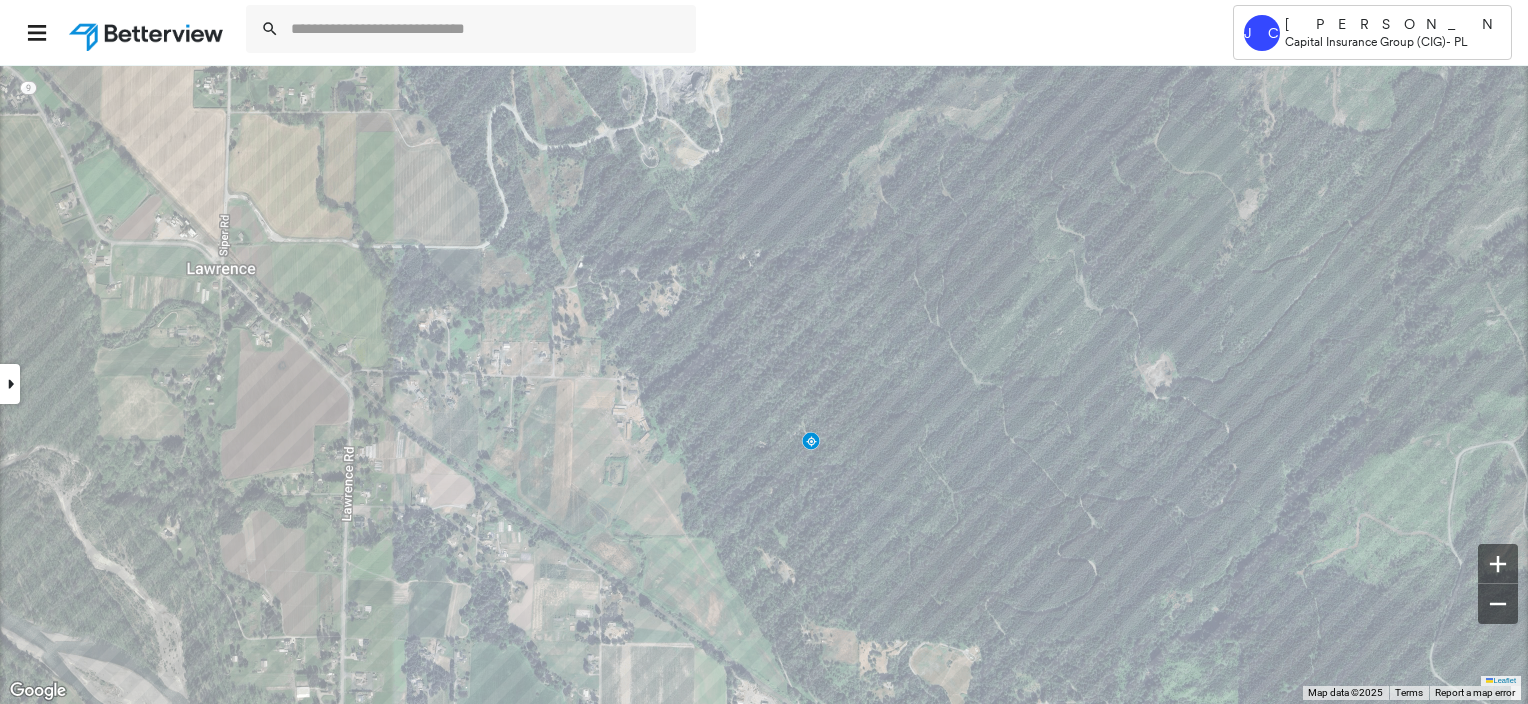 scroll, scrollTop: 0, scrollLeft: 0, axis: both 